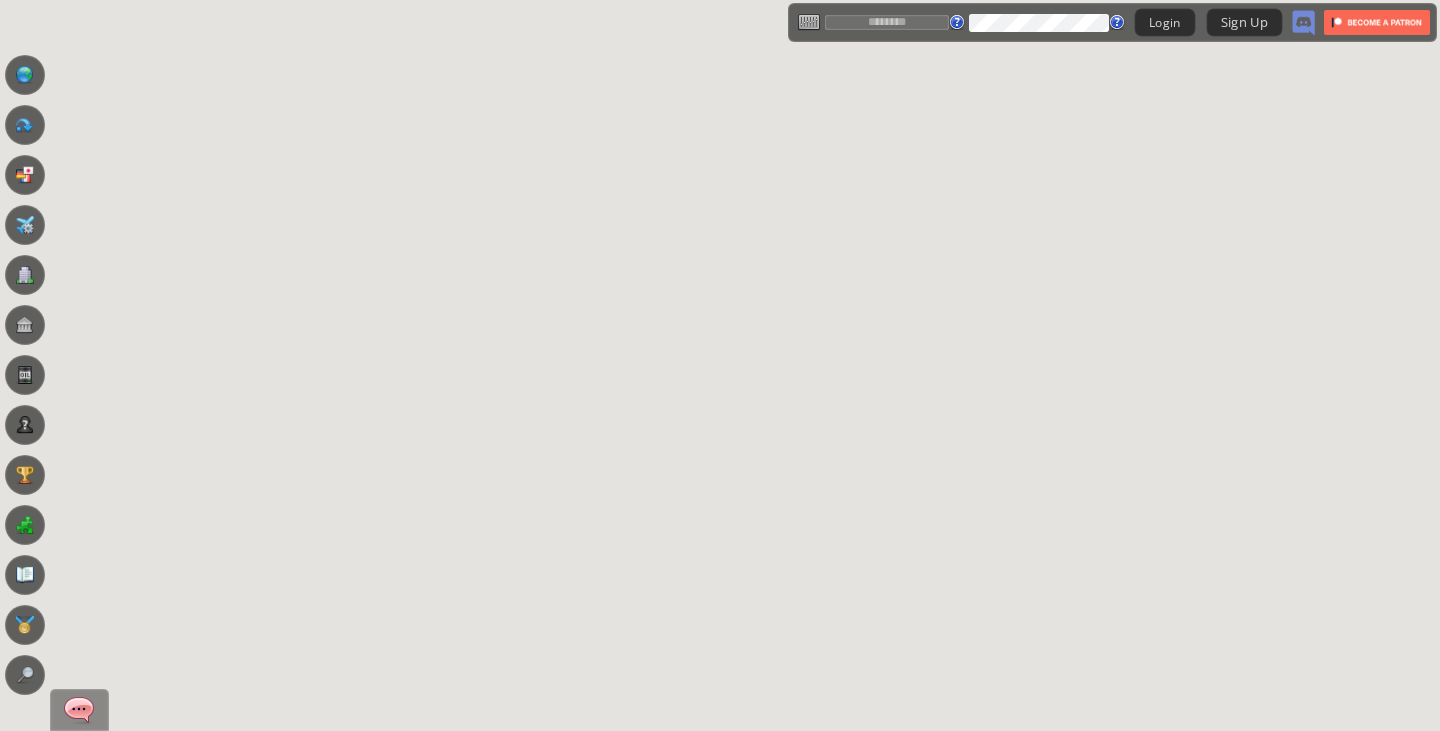 scroll, scrollTop: 0, scrollLeft: 0, axis: both 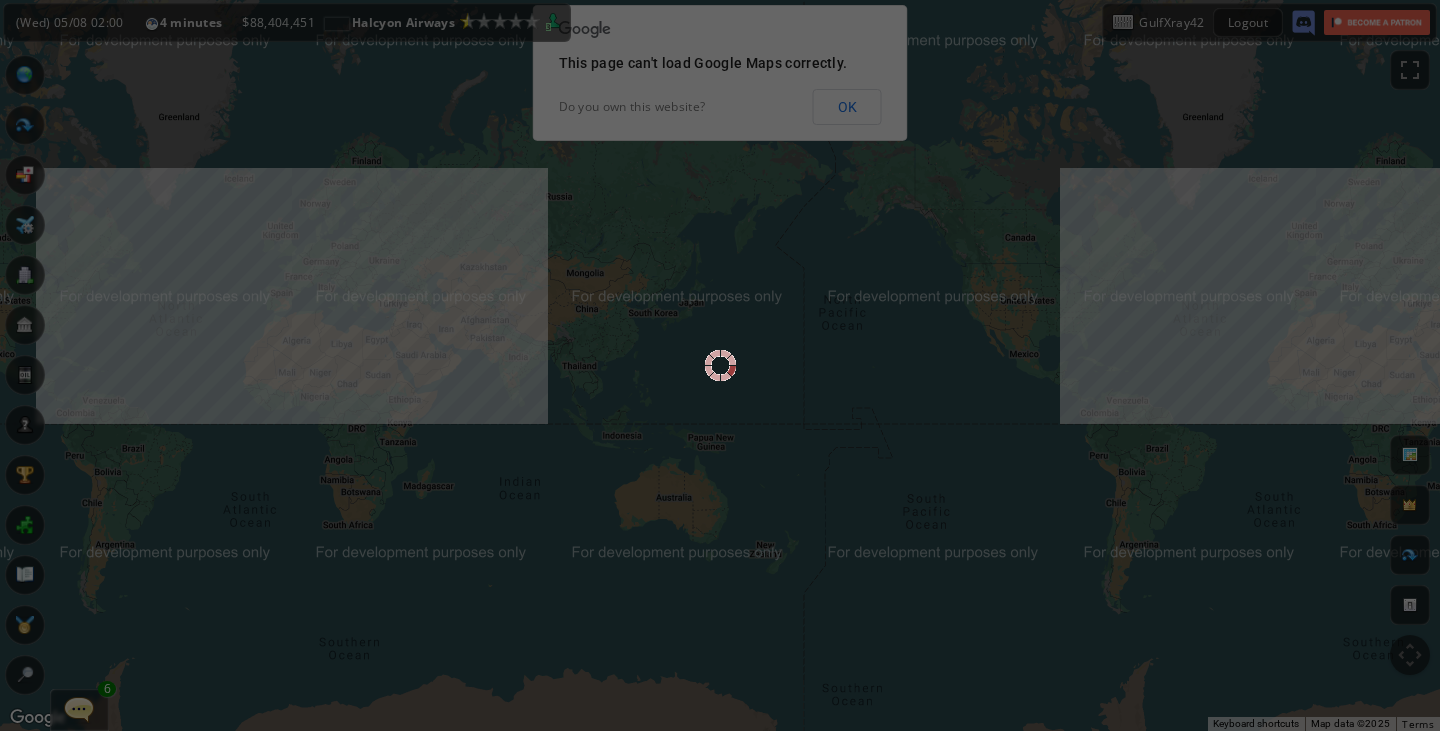 click at bounding box center [720, 365] 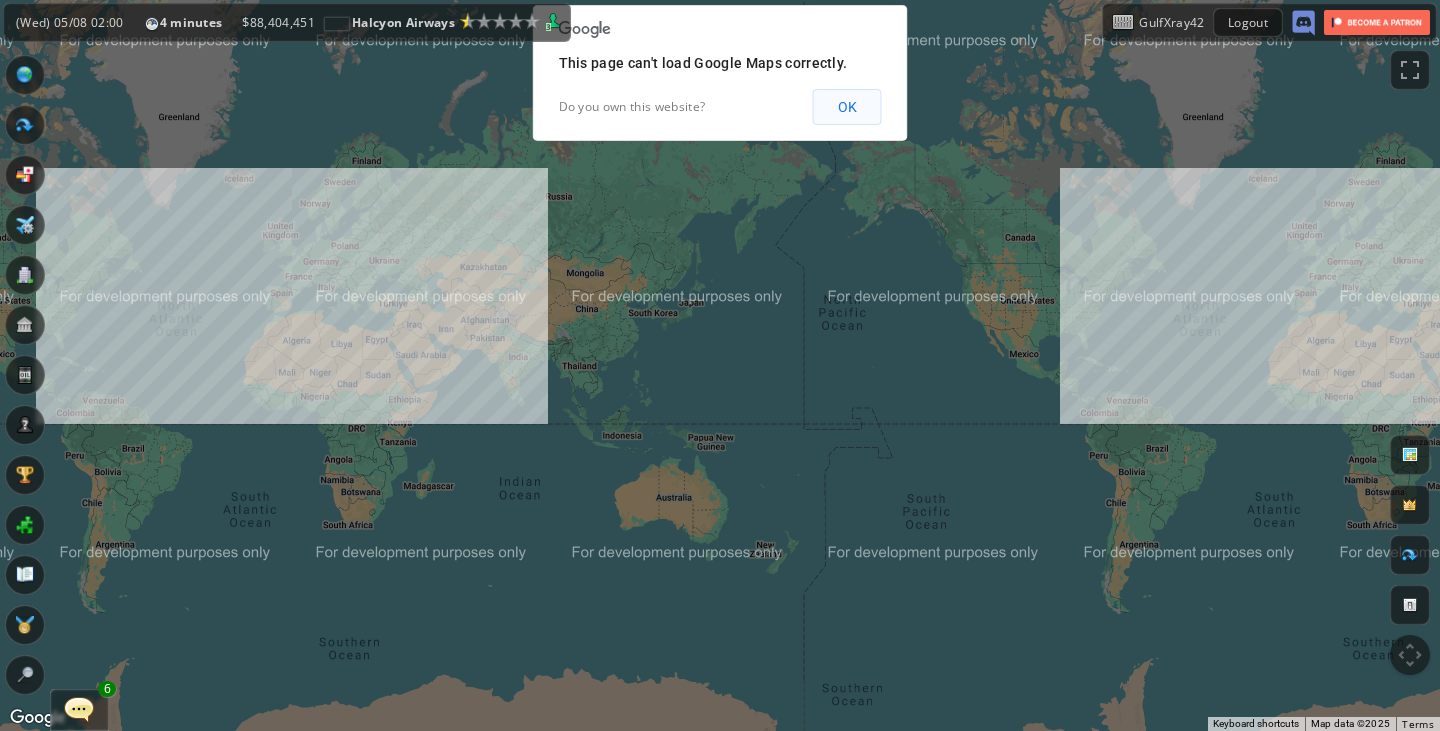 click on "OK" at bounding box center (847, 107) 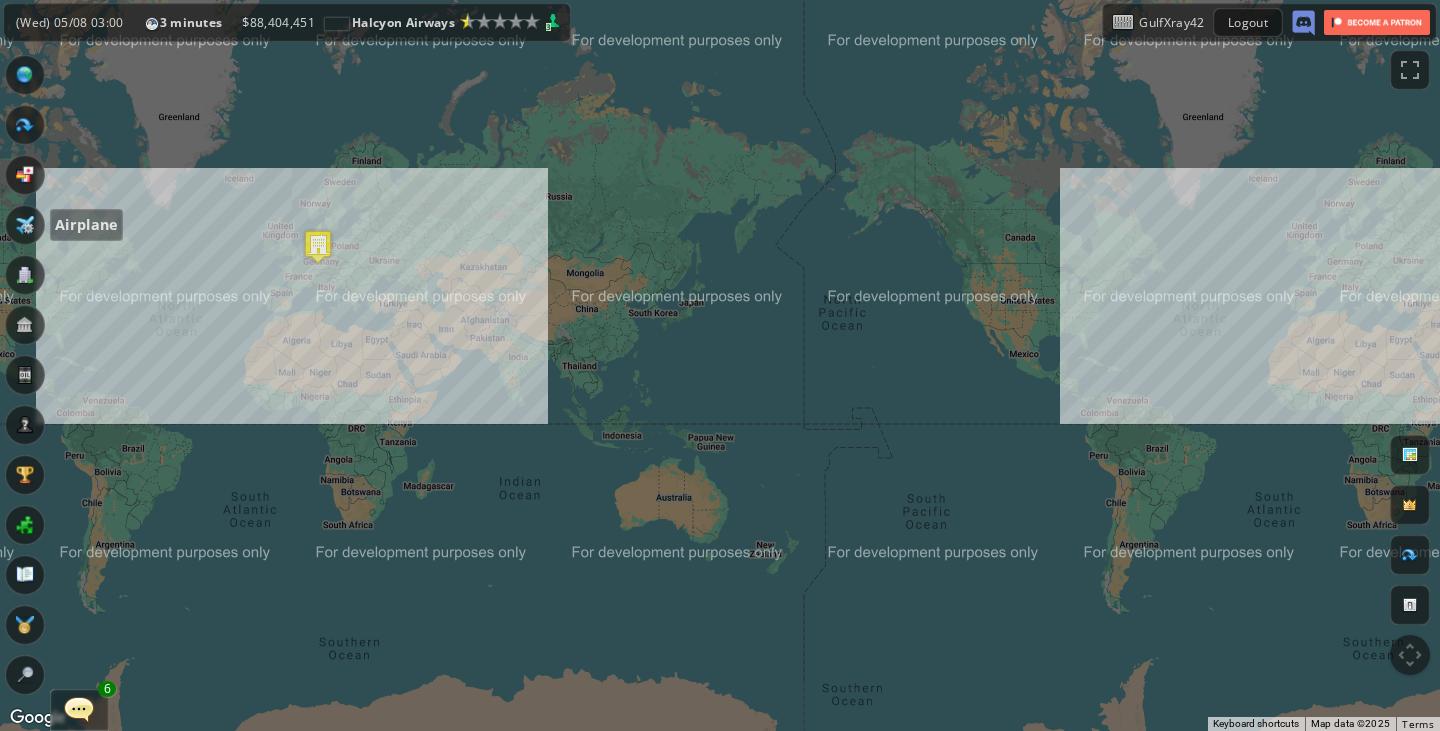 click at bounding box center (25, 225) 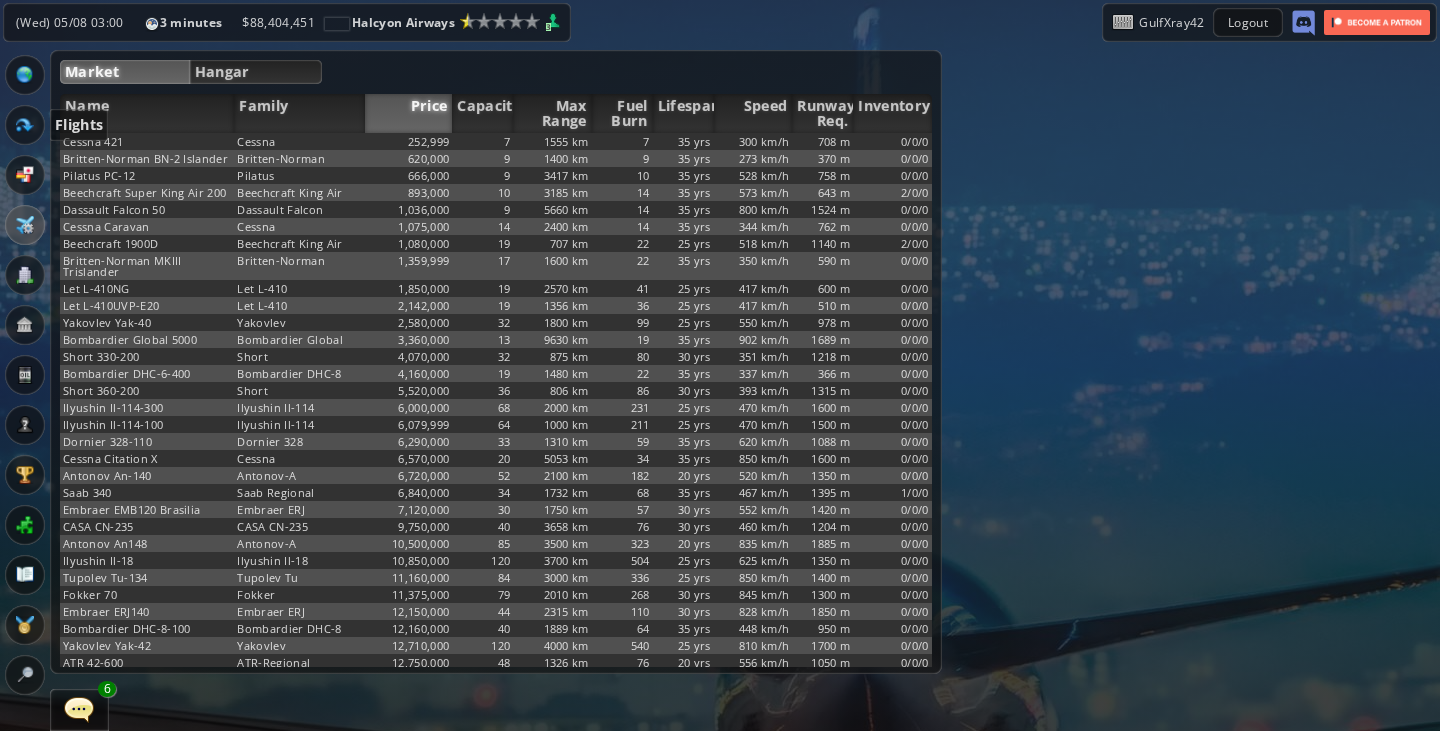 click at bounding box center [25, 125] 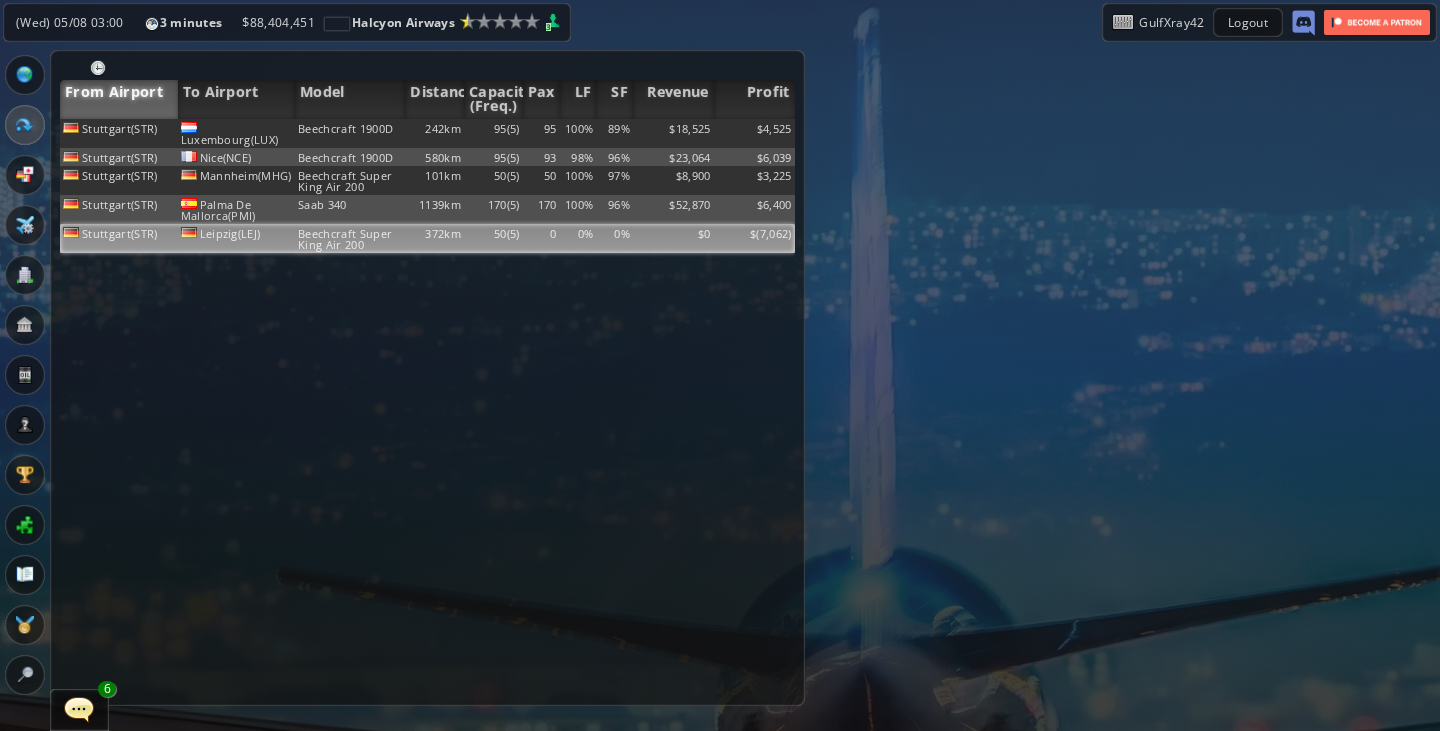 click on "372km" at bounding box center [434, 133] 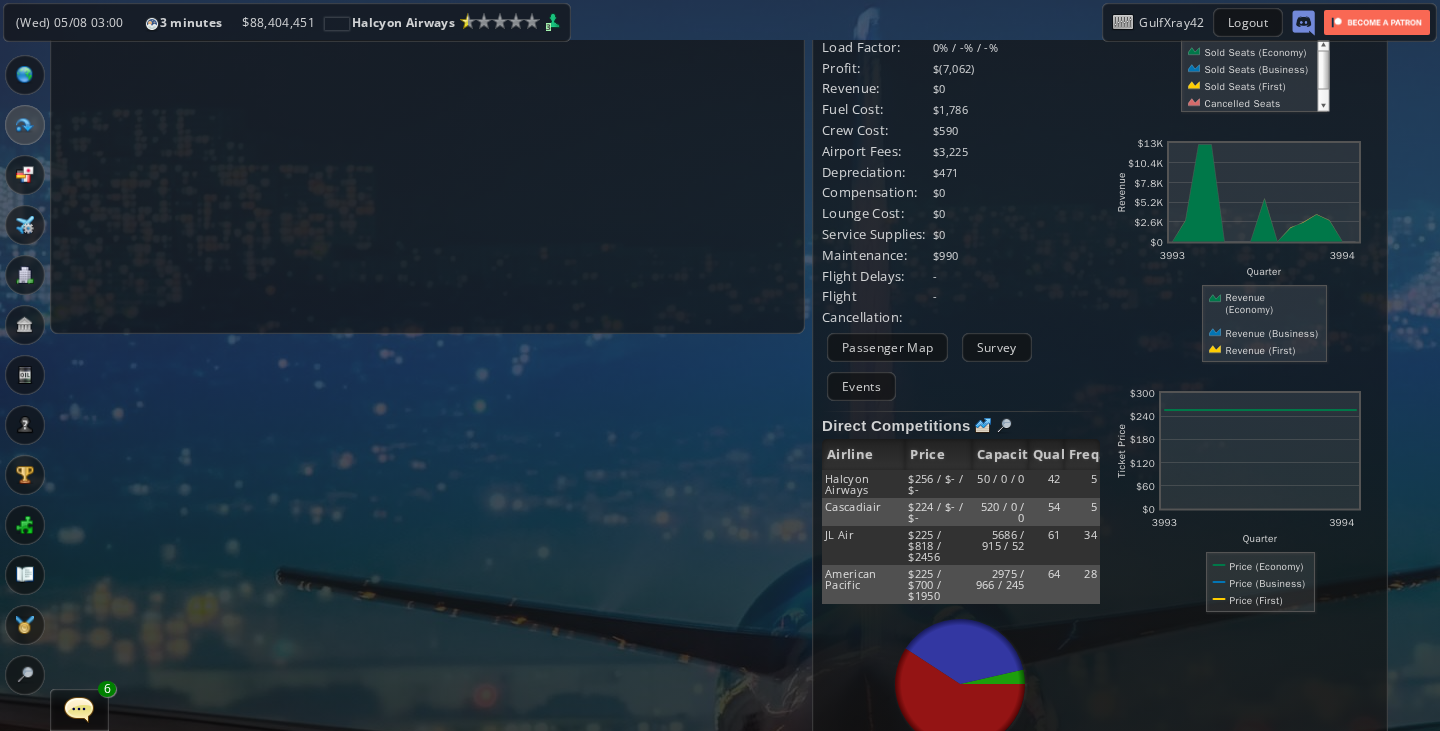 scroll, scrollTop: 379, scrollLeft: 0, axis: vertical 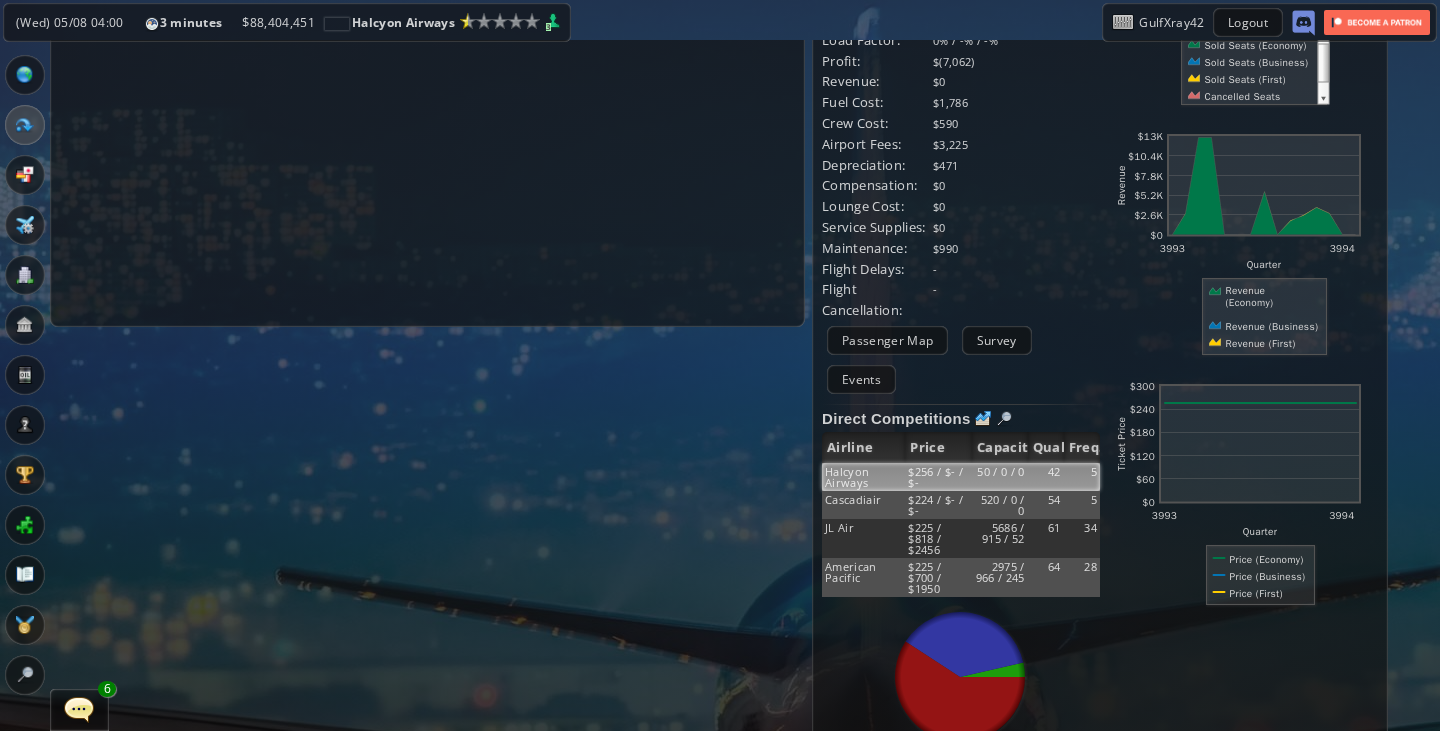 click on "50 / 0 / 0" at bounding box center [1000, 477] 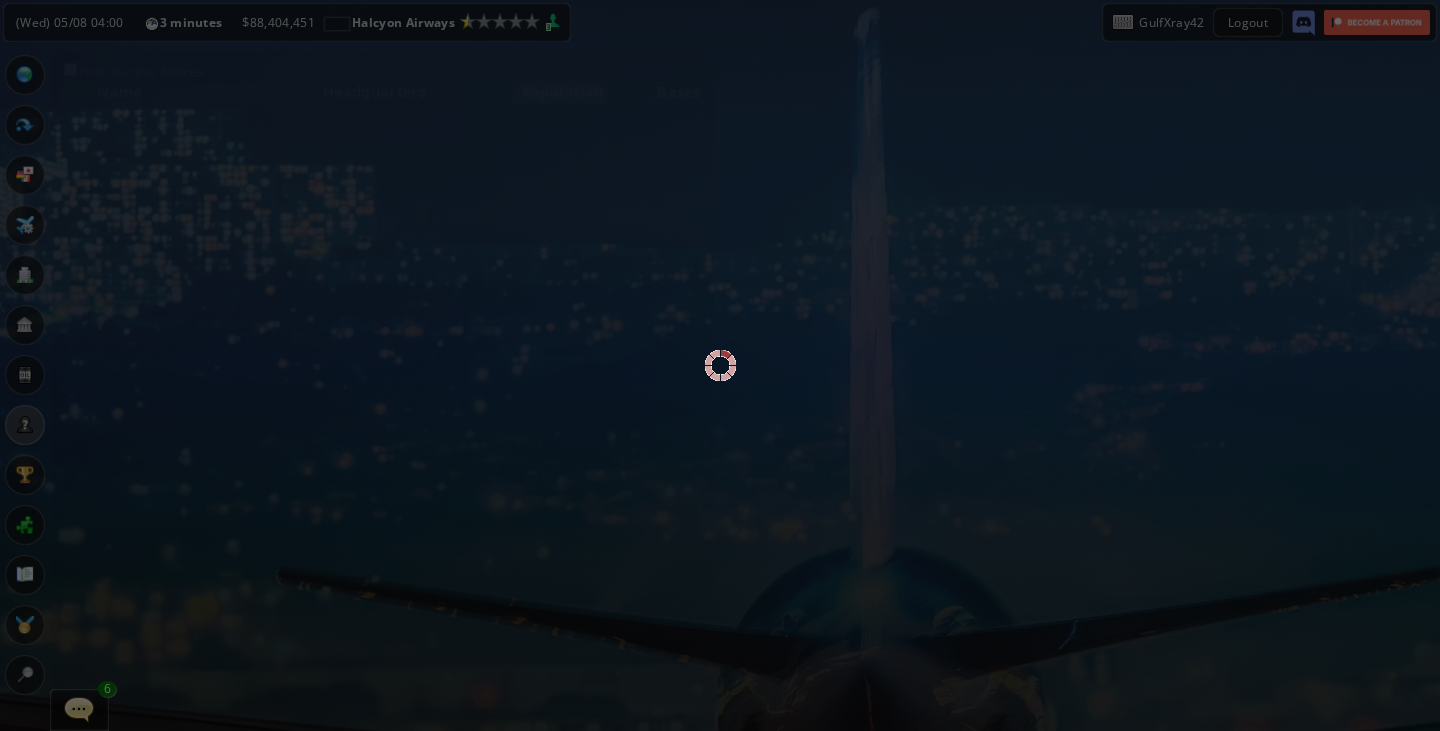 scroll, scrollTop: 0, scrollLeft: 0, axis: both 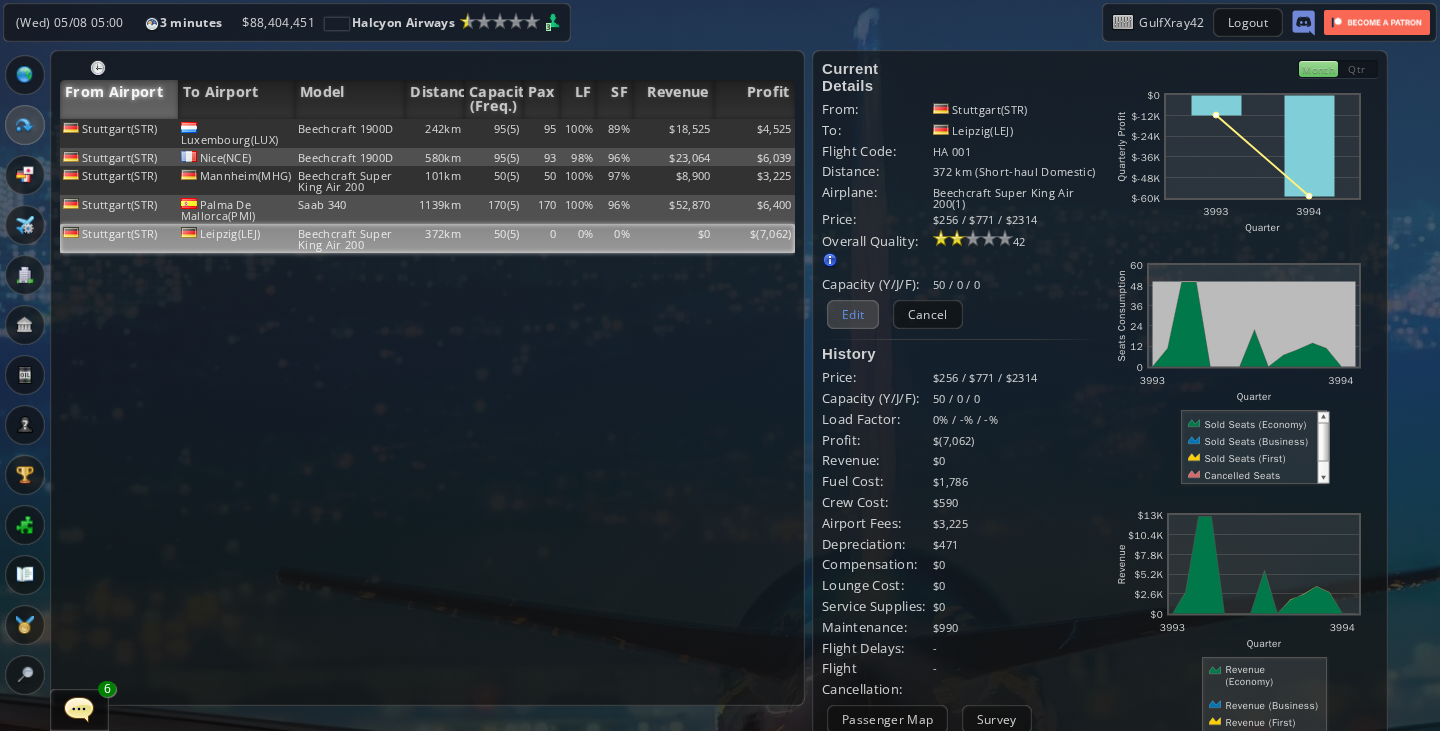 click on "Edit" at bounding box center (853, 314) 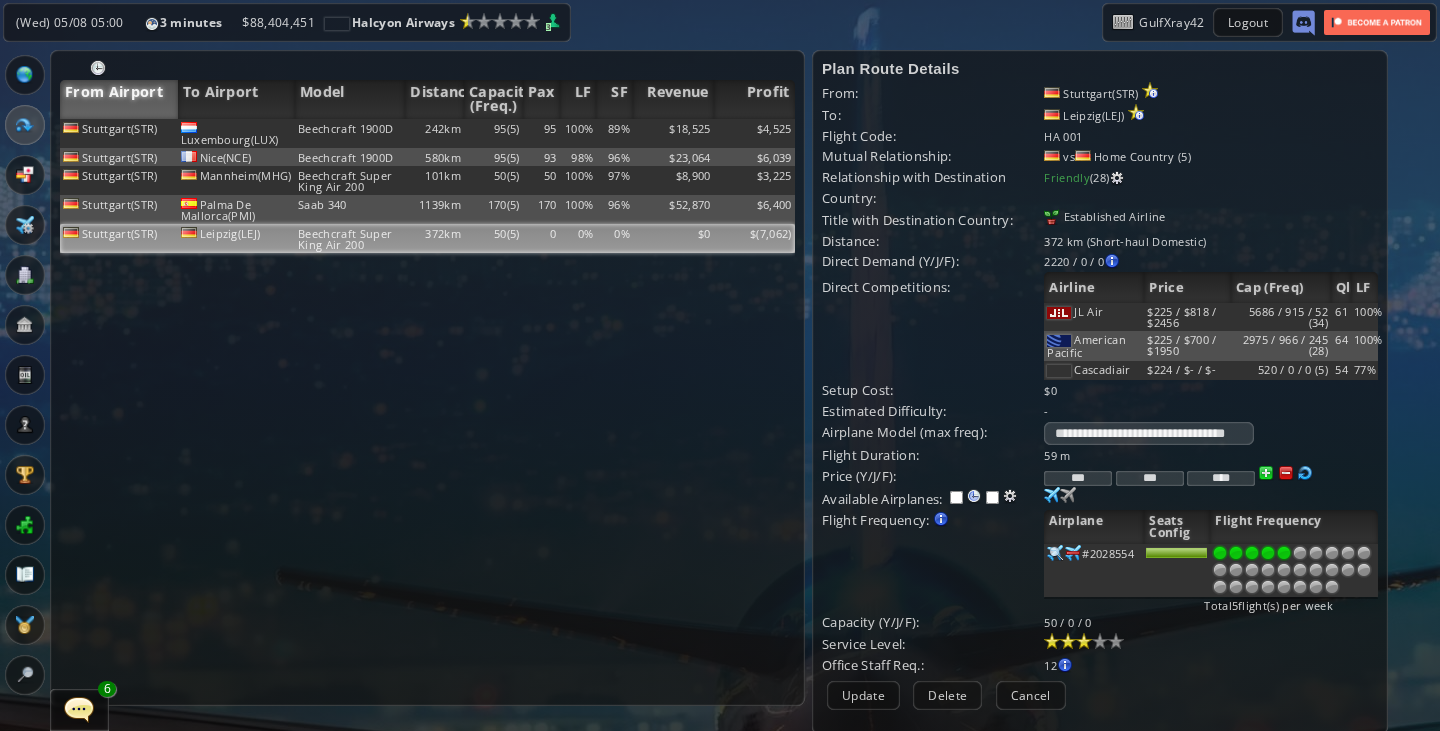 click at bounding box center [1286, 473] 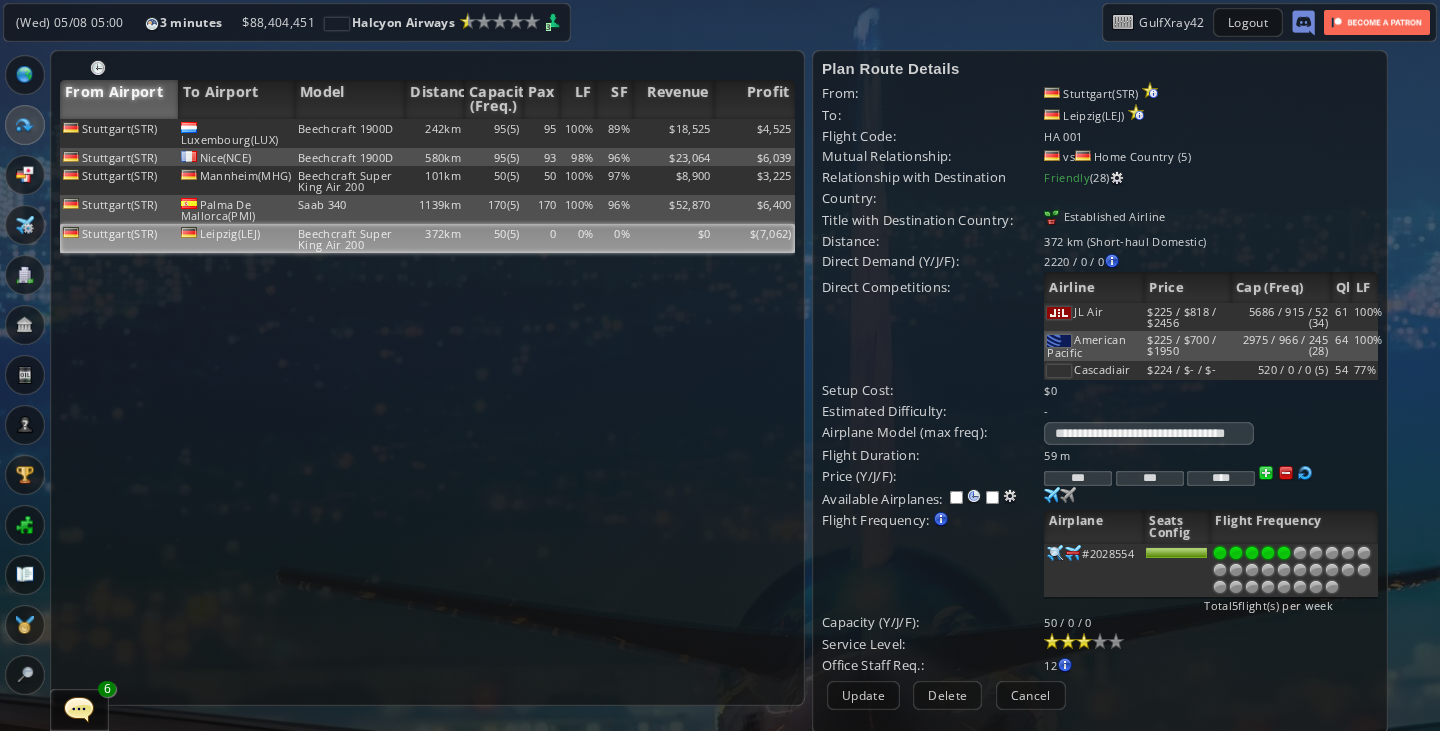 click at bounding box center (1286, 473) 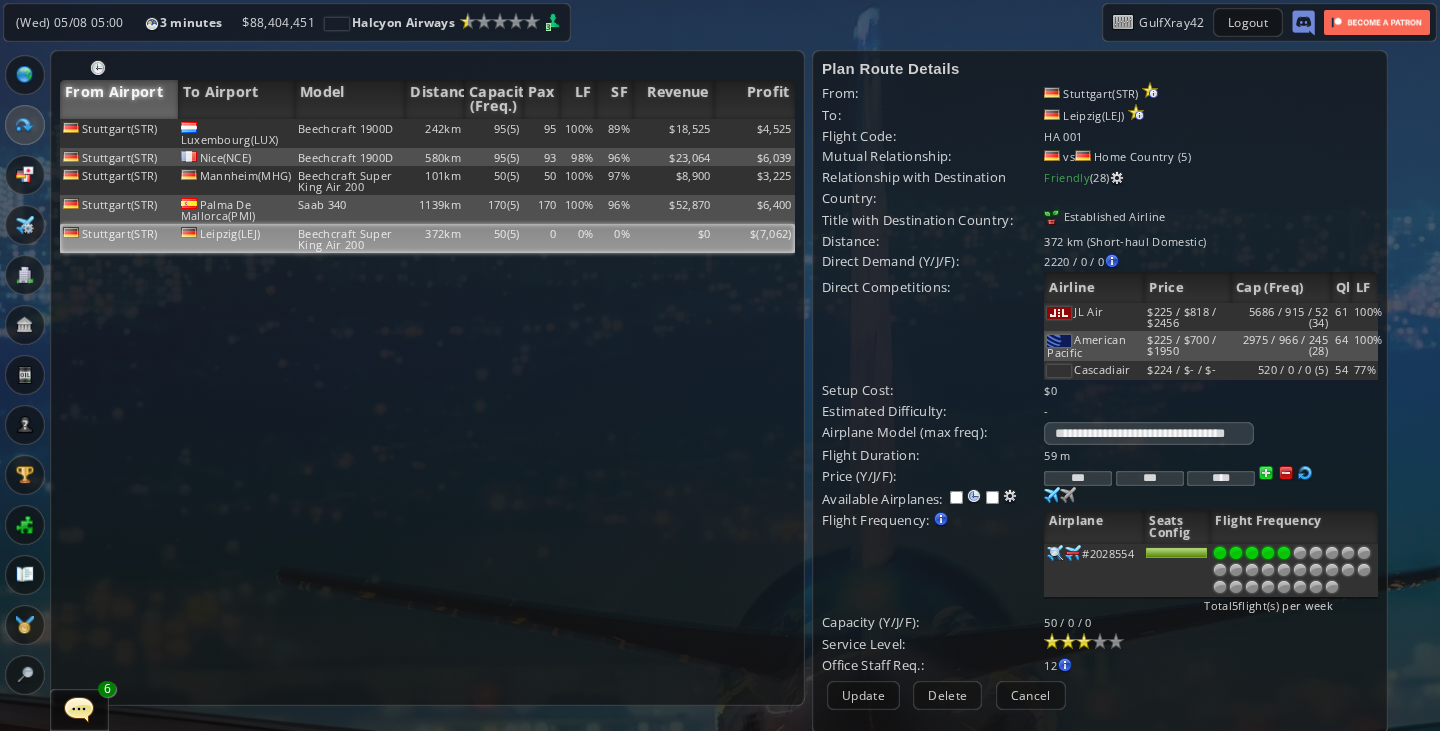 click at bounding box center (1266, 473) 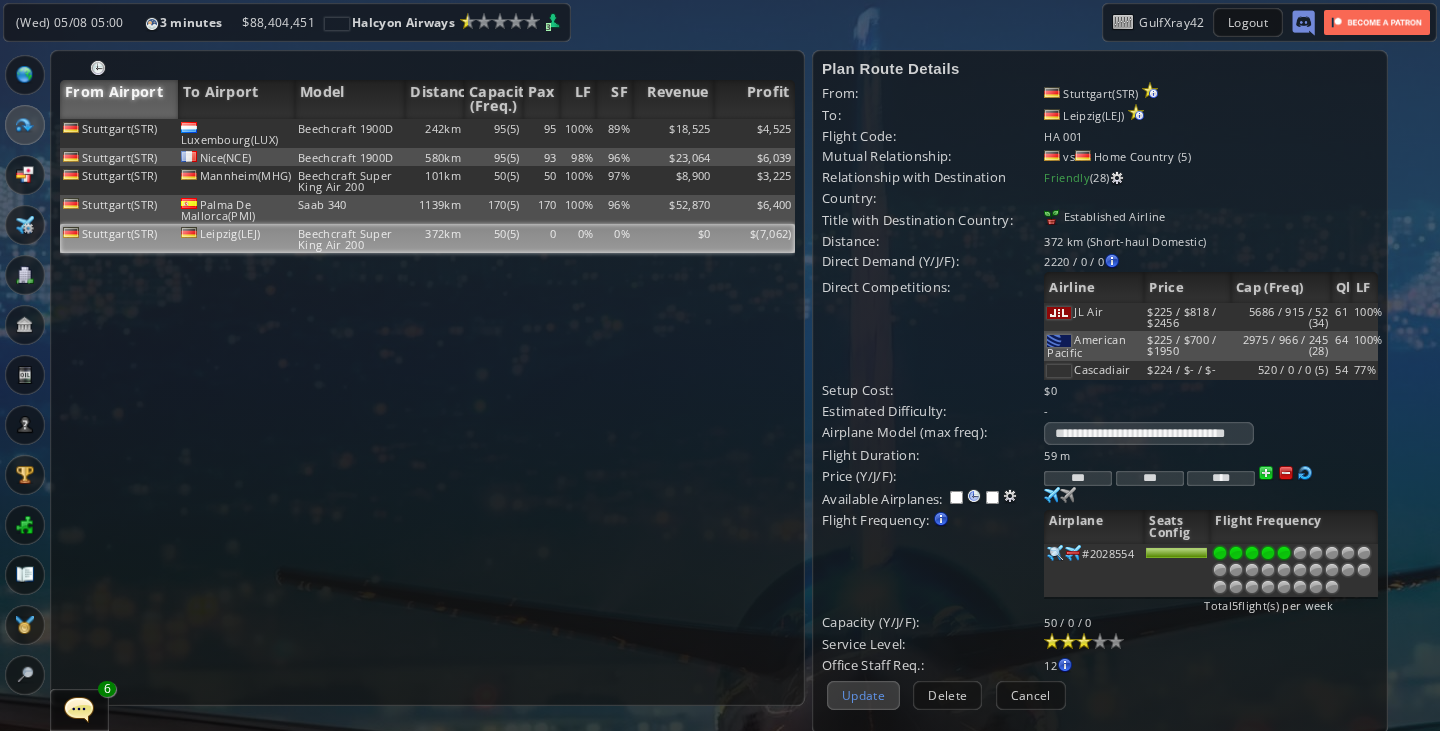 click on "Update" at bounding box center [863, 695] 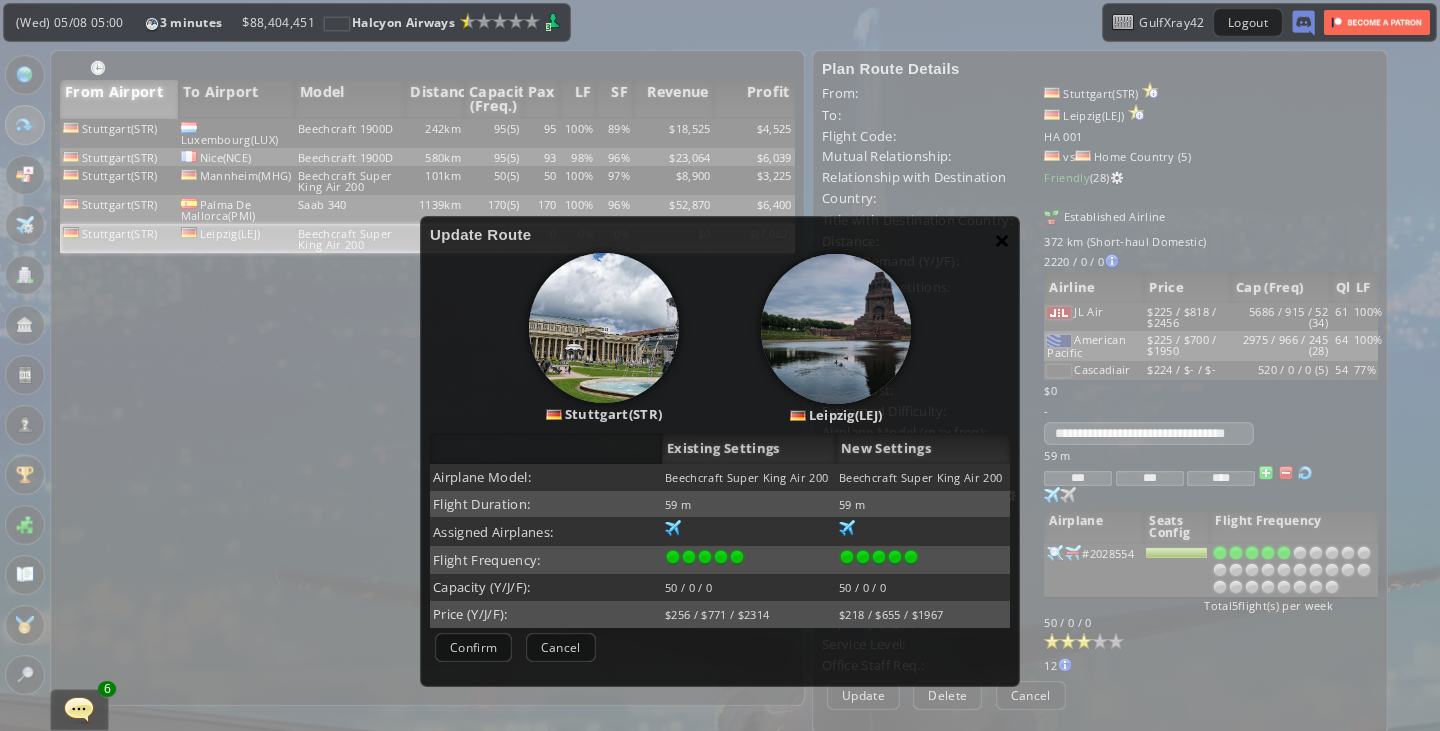 click on "×" at bounding box center (1002, 240) 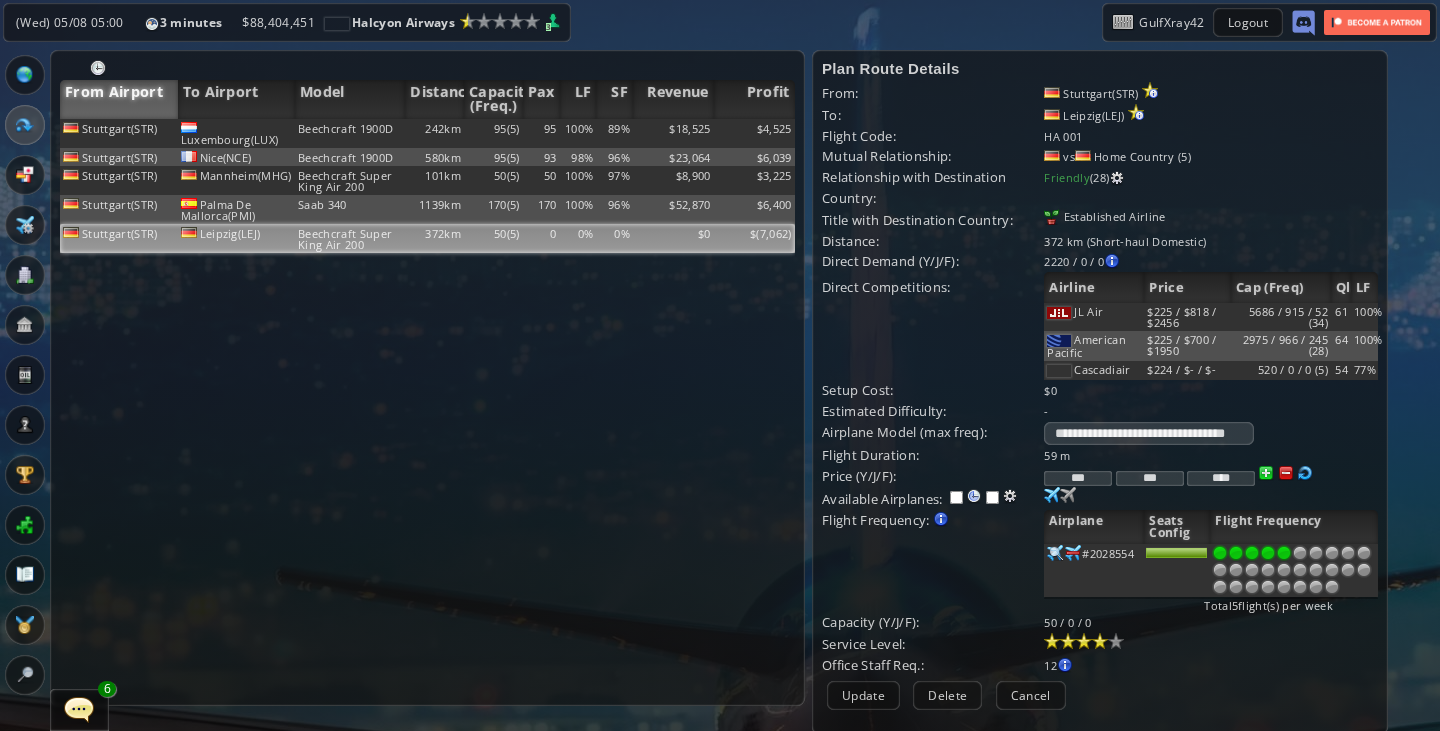 click at bounding box center [1100, 641] 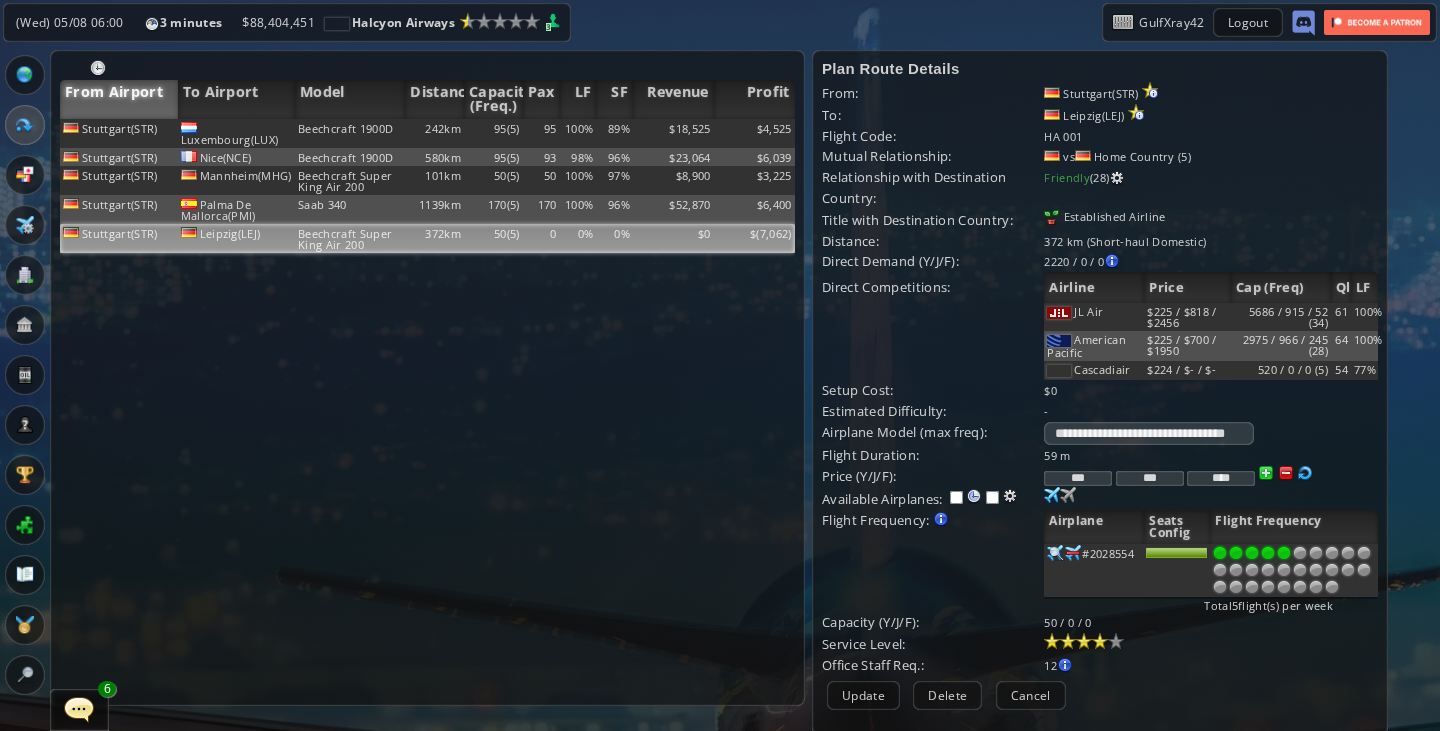 click on "***" at bounding box center [1078, 478] 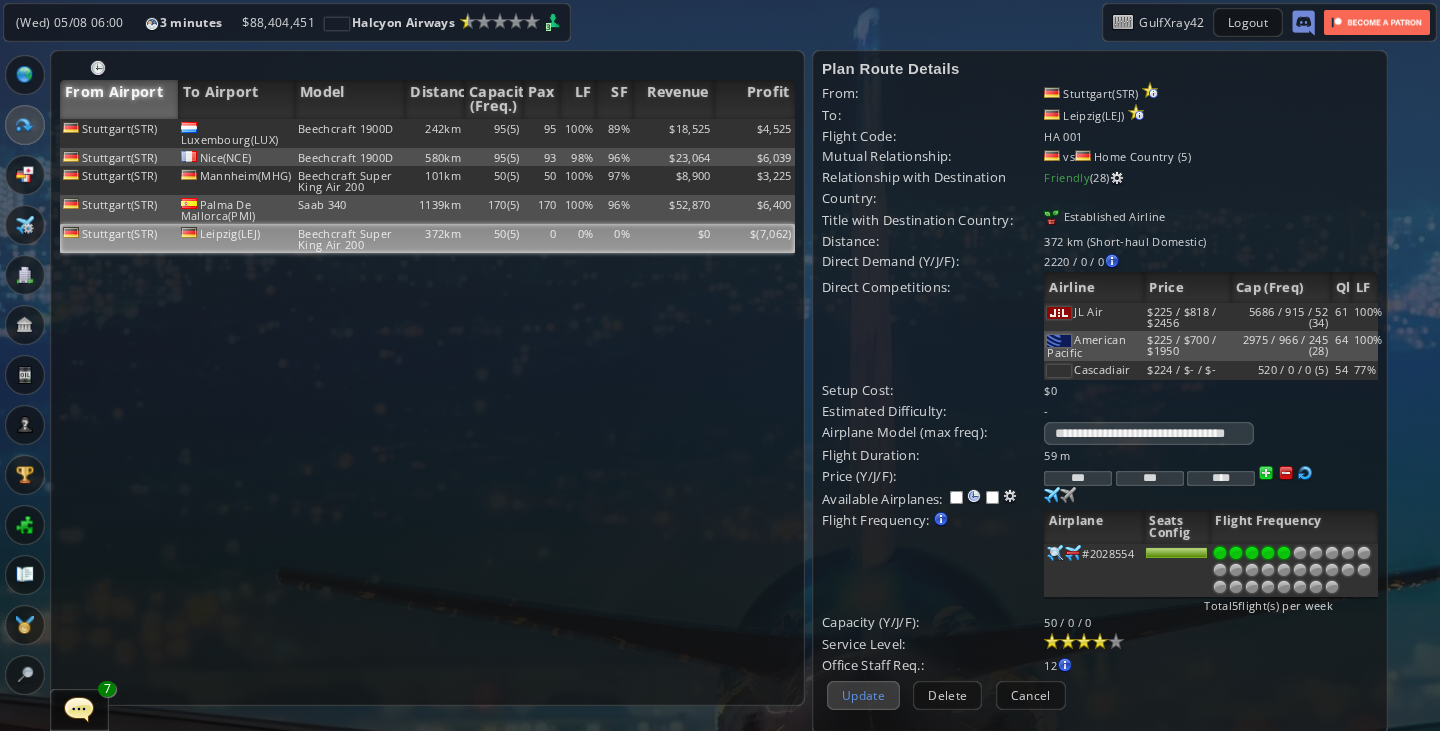 type on "***" 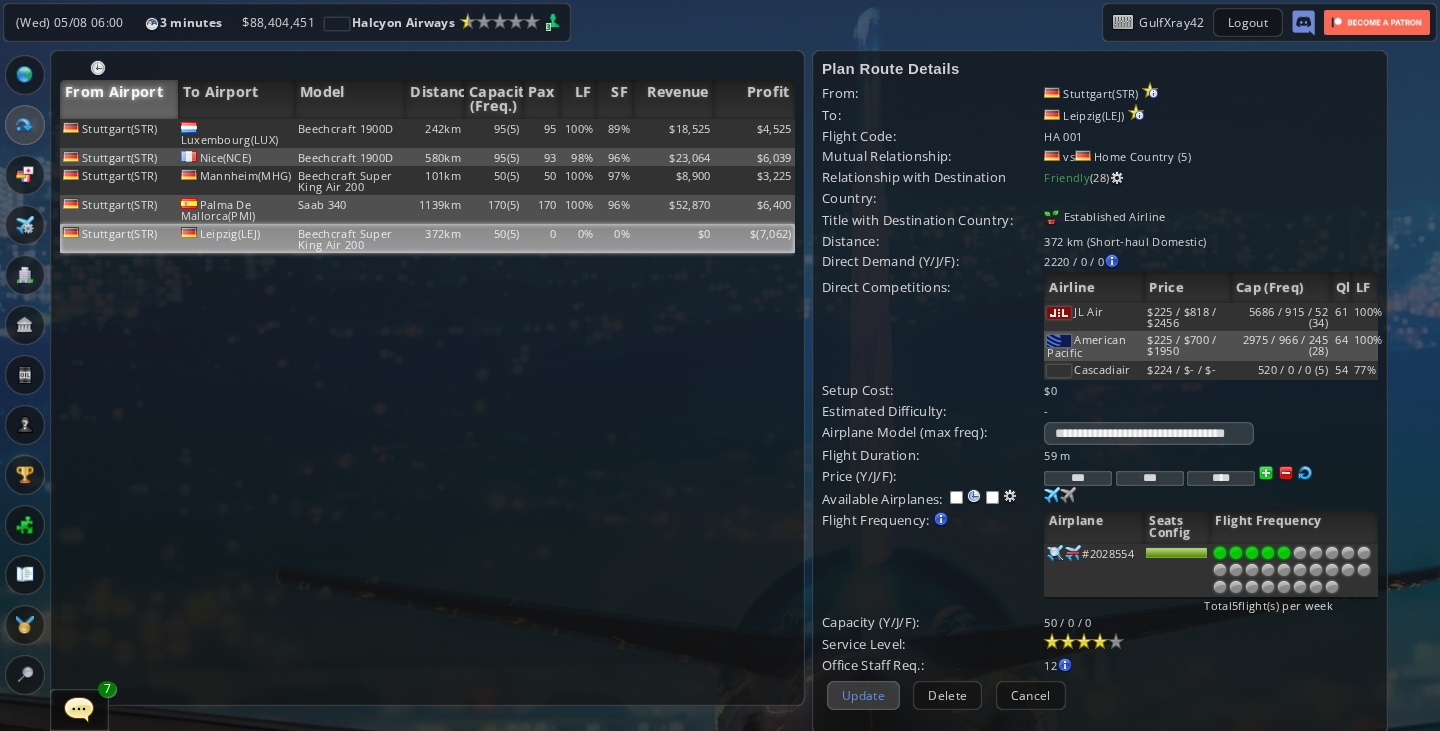 click on "Update" at bounding box center [863, 695] 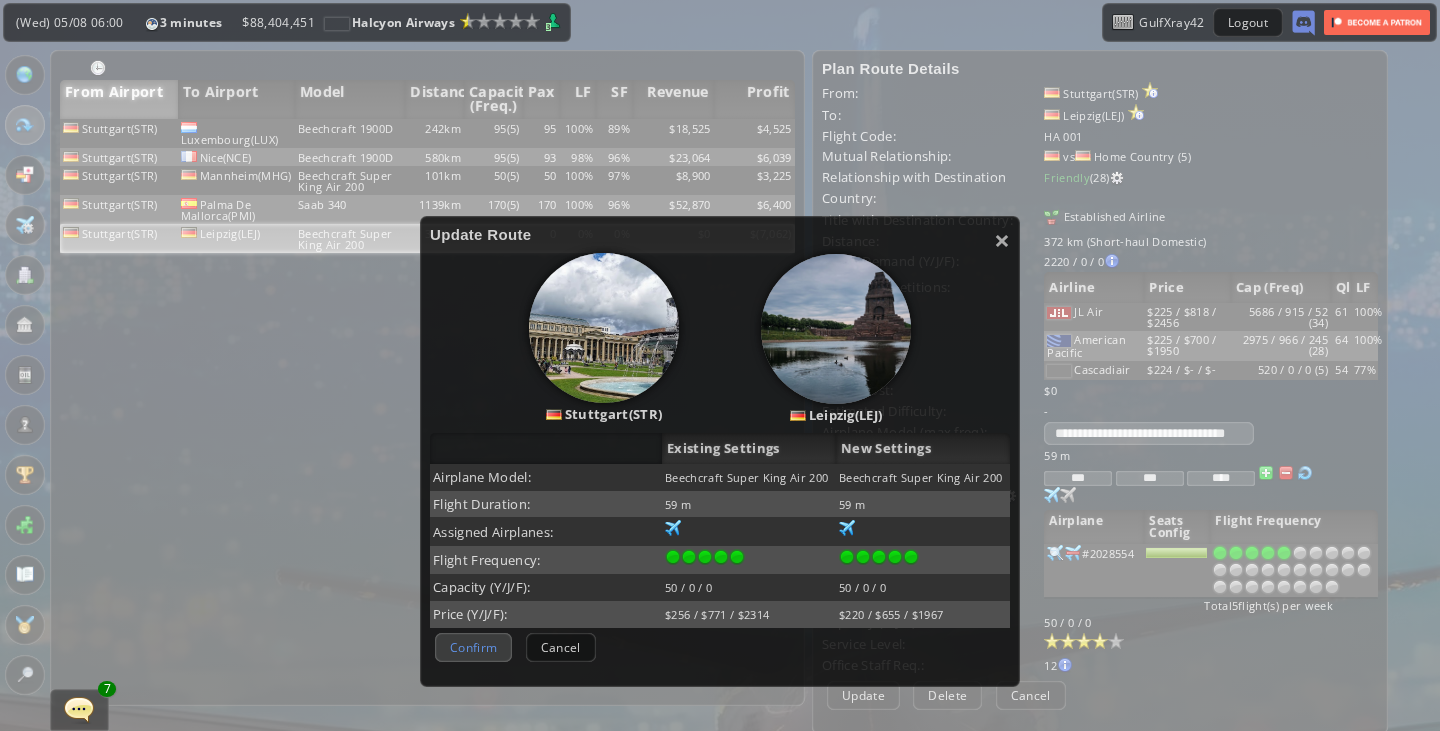 click on "Confirm" at bounding box center [473, 647] 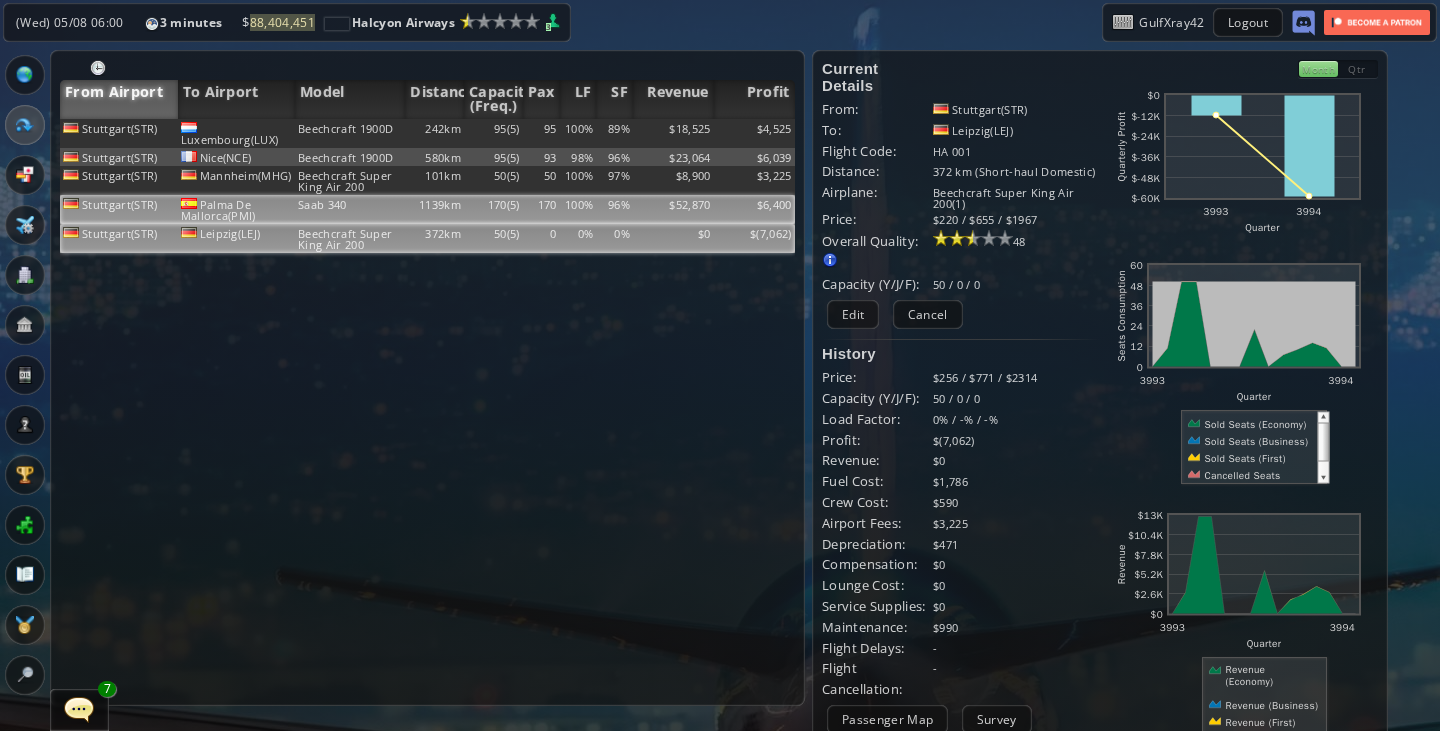 click on "100%" at bounding box center [578, 133] 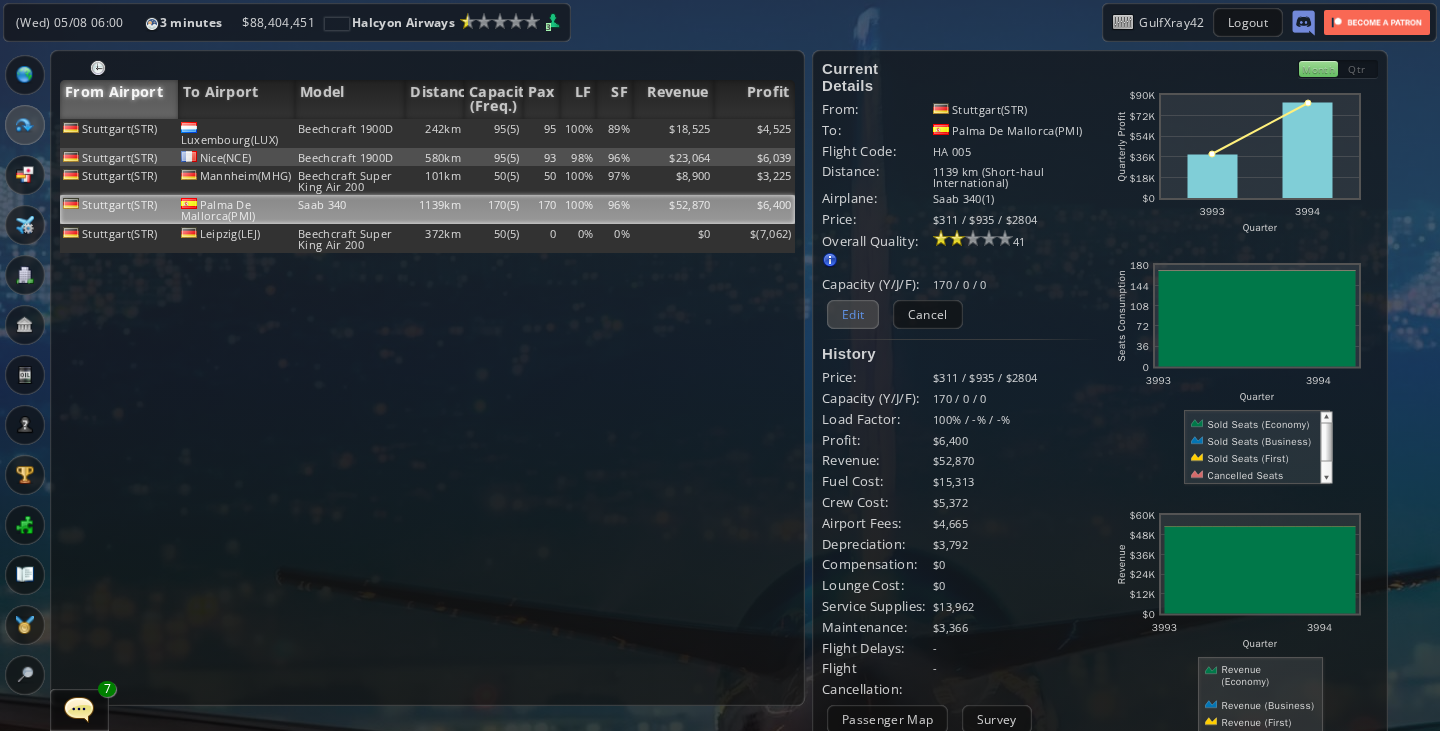 click on "Edit" at bounding box center (853, 314) 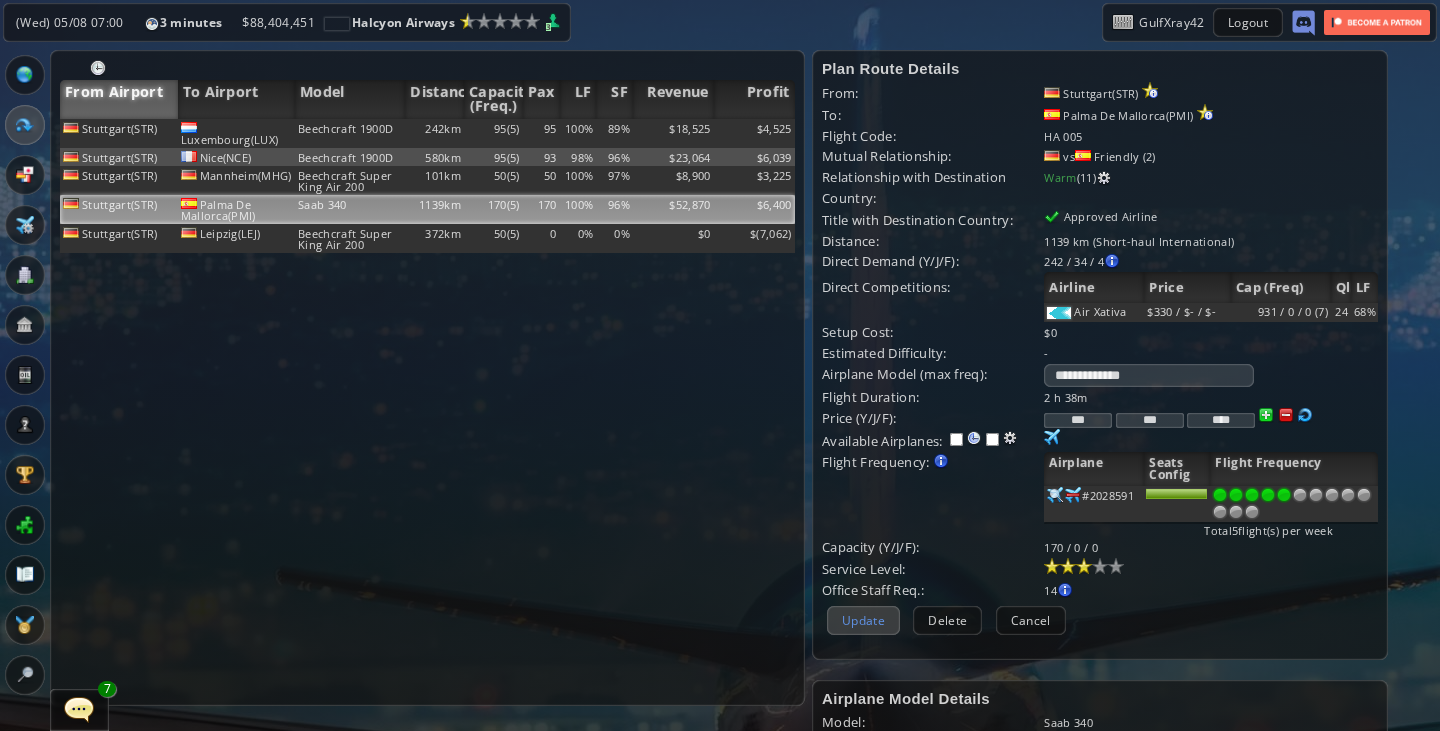 click on "Update" at bounding box center [863, 620] 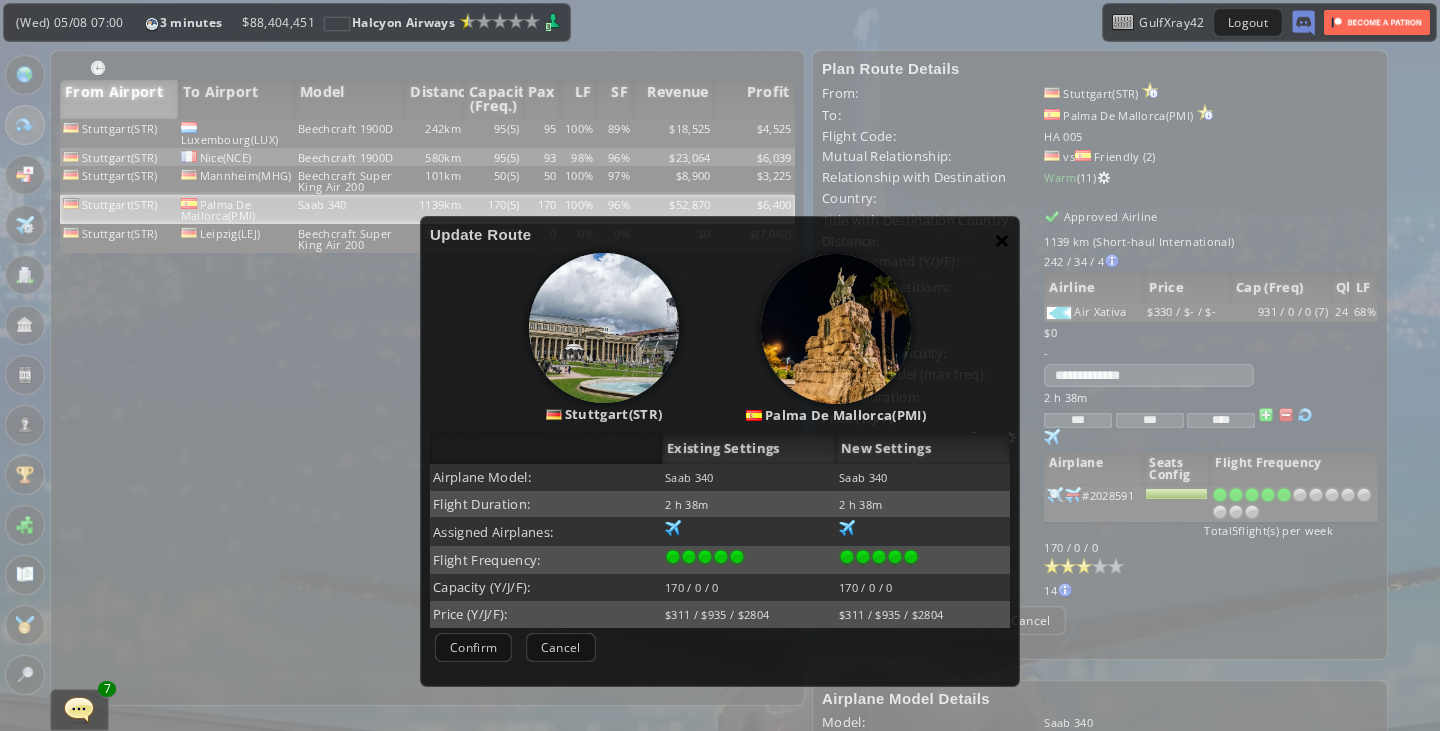 click on "×" at bounding box center (1002, 240) 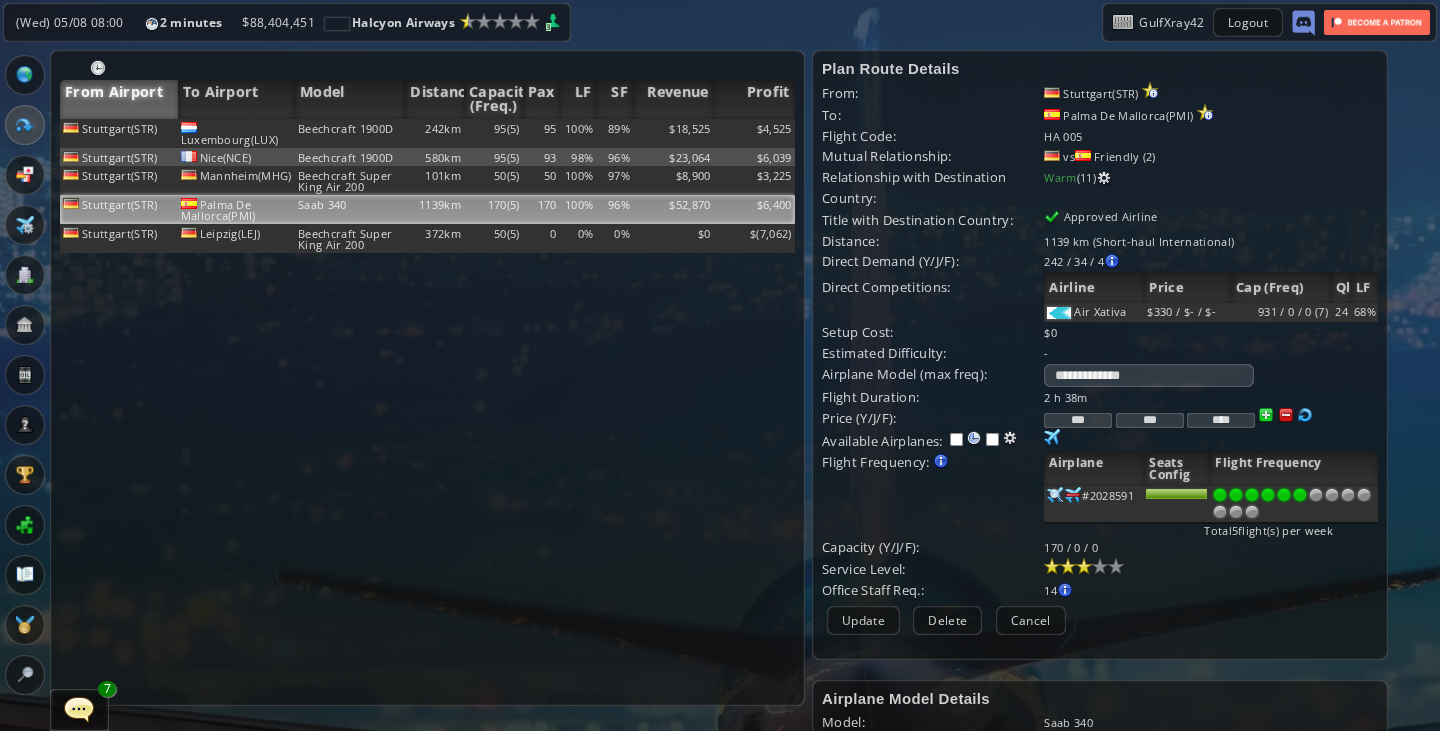 click at bounding box center (1300, 495) 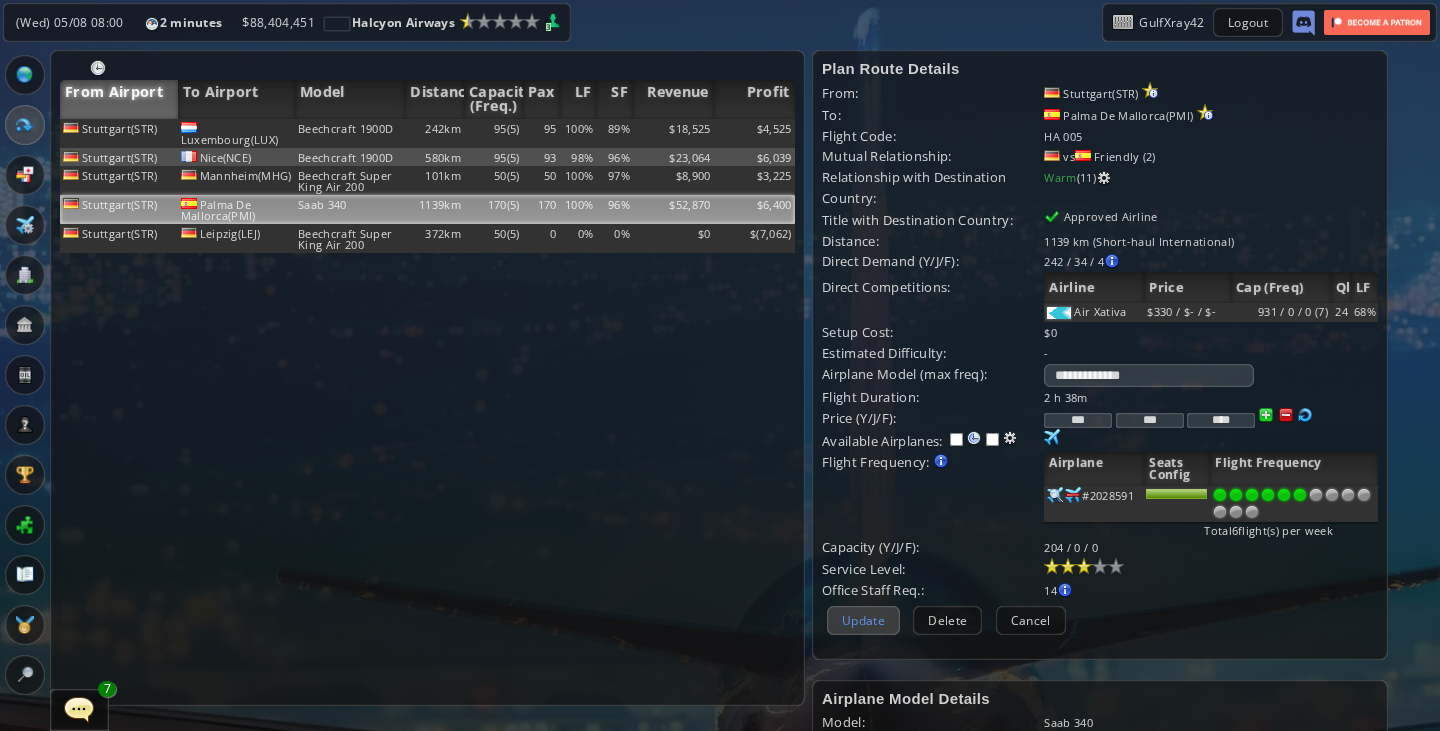 click on "Update" at bounding box center (863, 620) 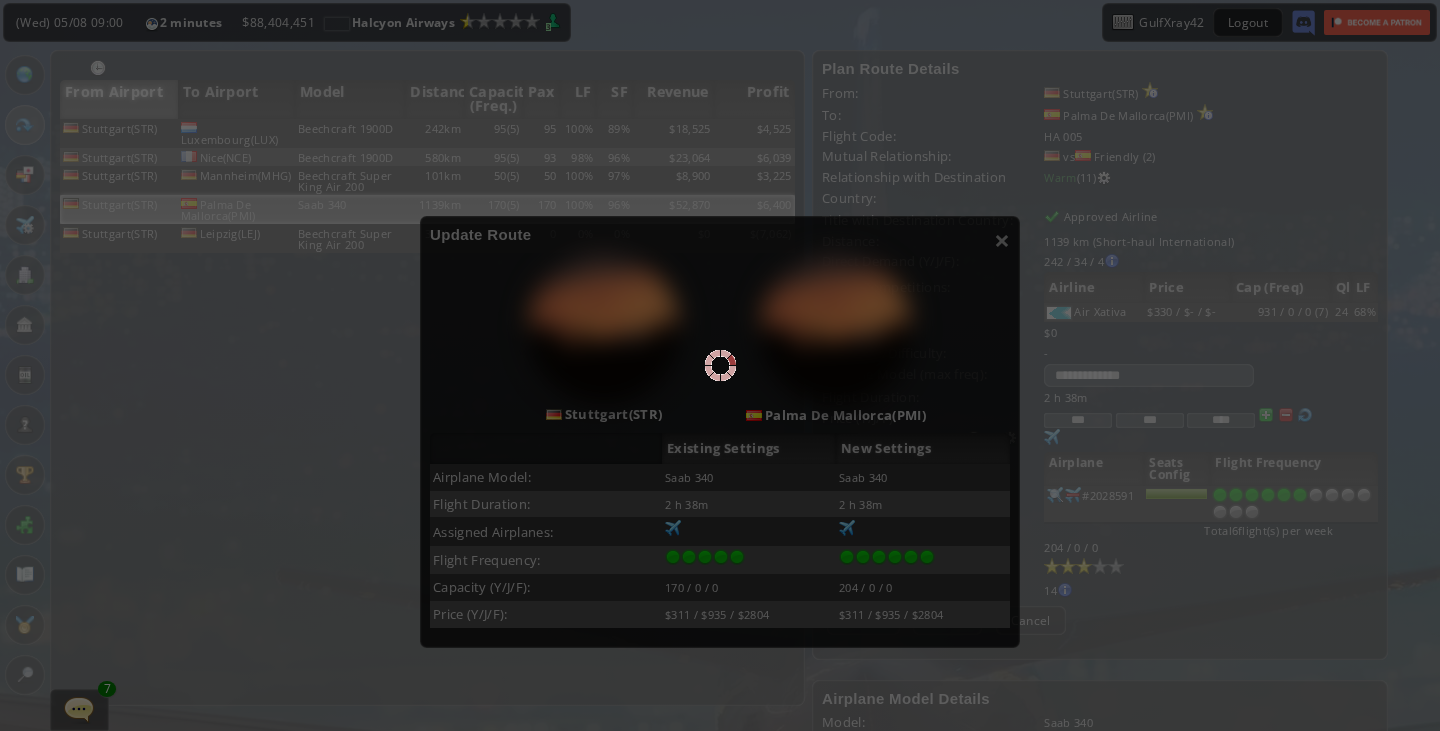 click at bounding box center [720, 365] 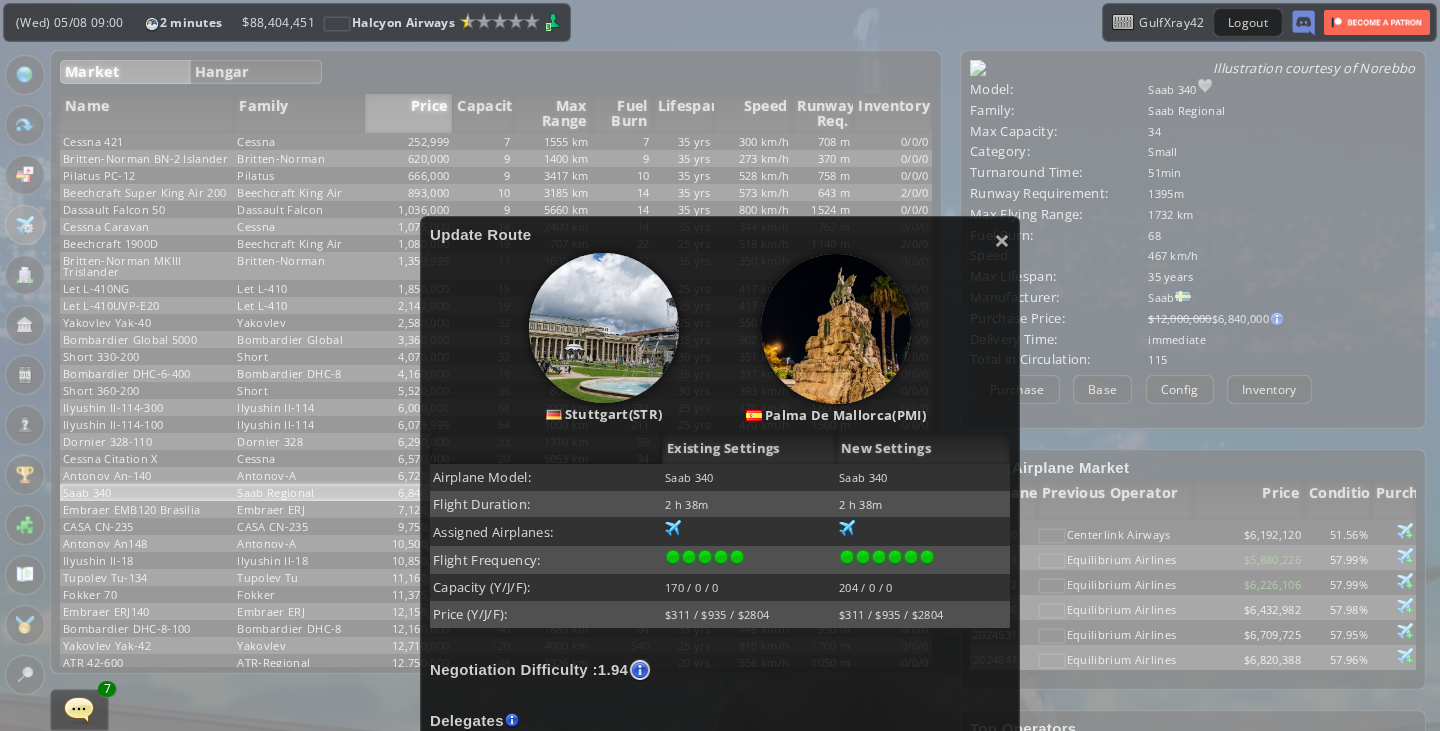 click on "×
Update Route
Stuttgart(STR)
Palma De Mallorca(PMI)
Existing Settings
New Settings
Airplane Model:
Saab 340
Saab 340
Flight Duration:
2 h 38m
2 h 38m
Assigned Airplanes:
36 99
36 99
Flight Frequency:
Capacity (Y/J/F):
170 / 0 / 0
204 / 0 / 0
Price (Y/J/F):
$311 / $935 / $2804
$311 / $935 / $2804
Negotiation Difficulty :
1.94
Too hard! Reduce frequency, change airport or improve relationship first.
Difficulty value should be less than delegates available below.
Hover over the Red Cross icon above for details.
Delegates
Pool
0%" at bounding box center [720, 581] 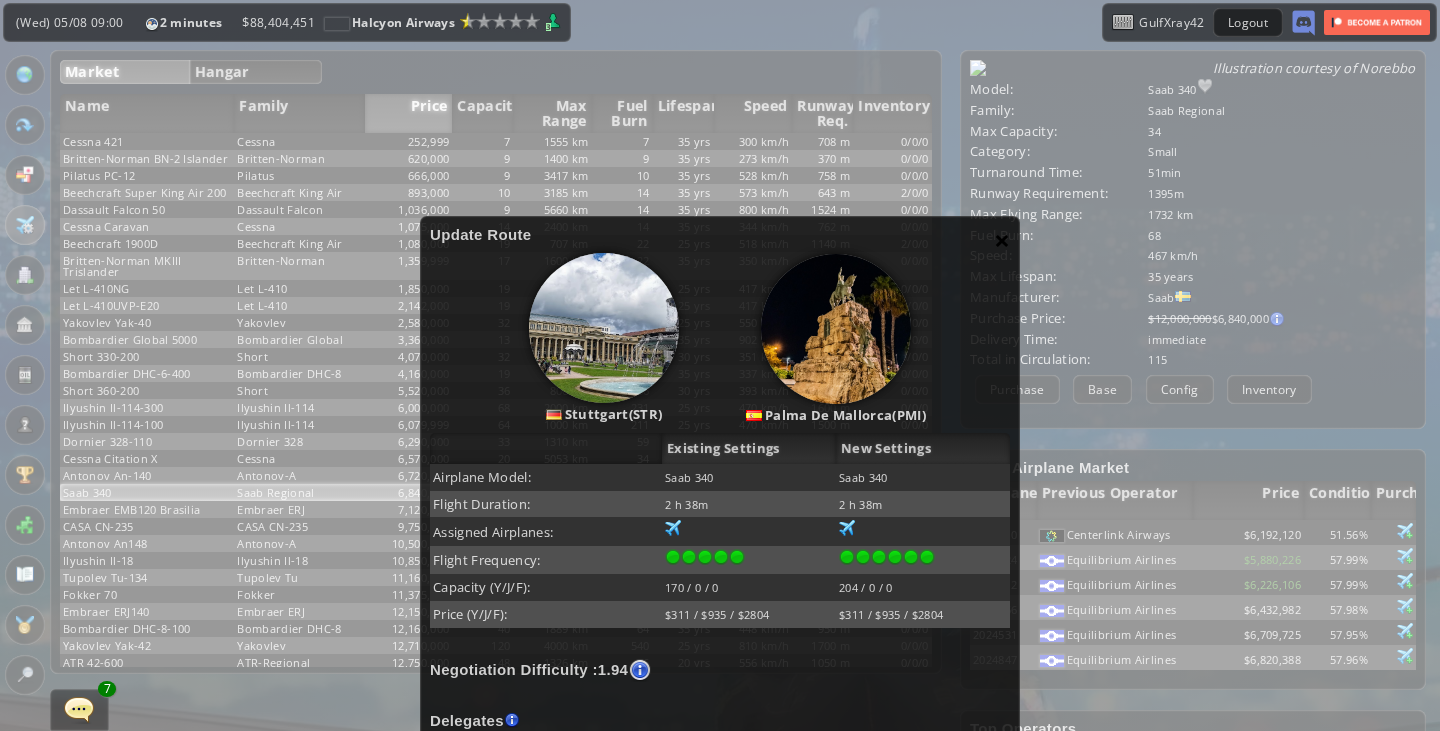 click on "×" at bounding box center [1002, 240] 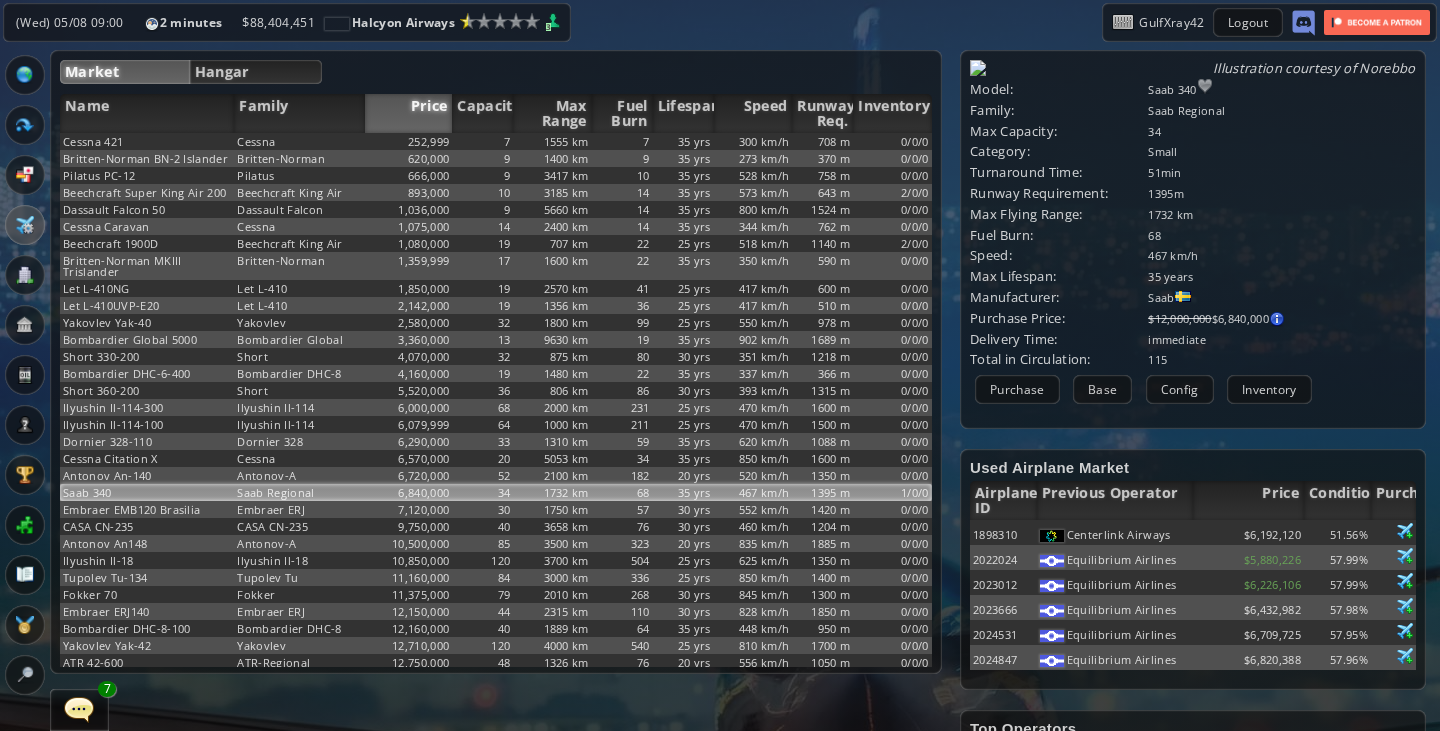 click at bounding box center (7, 365) 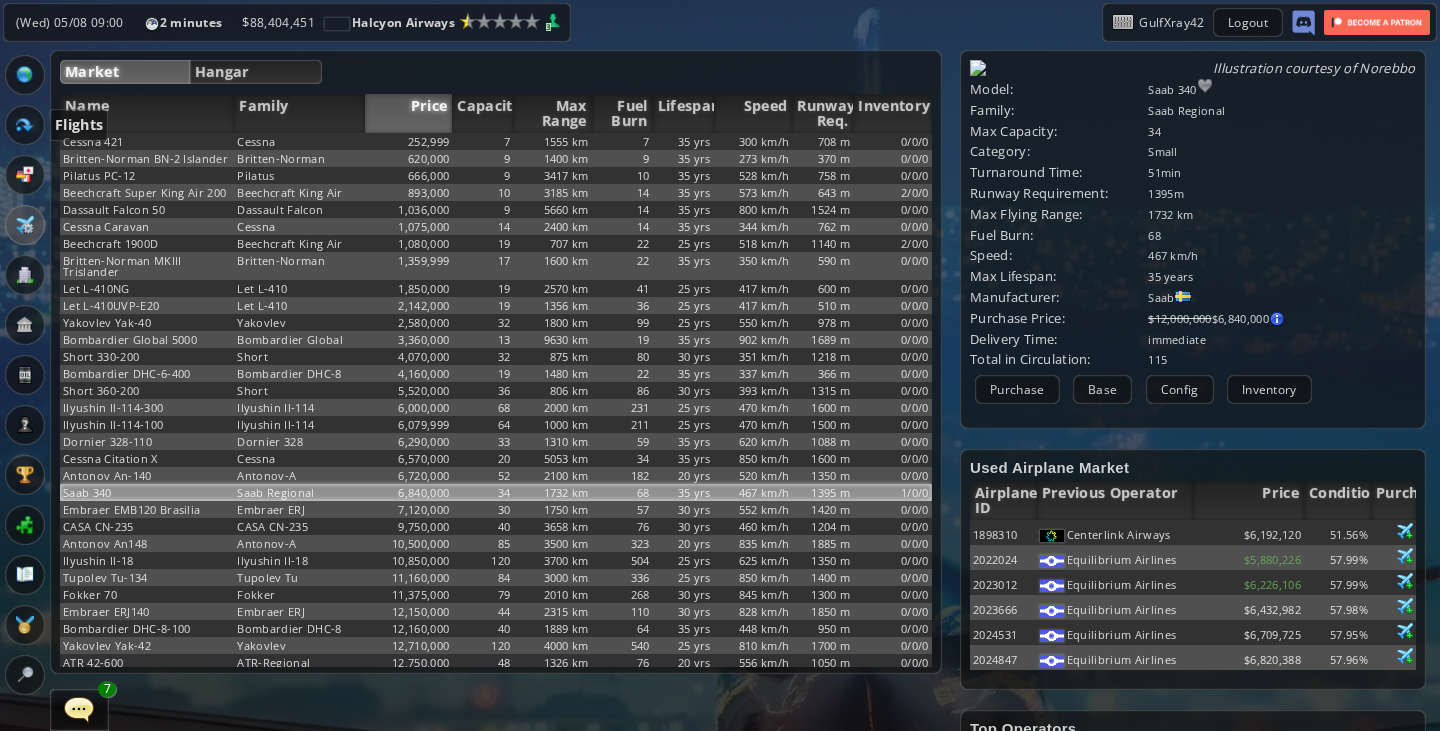 click at bounding box center (25, 125) 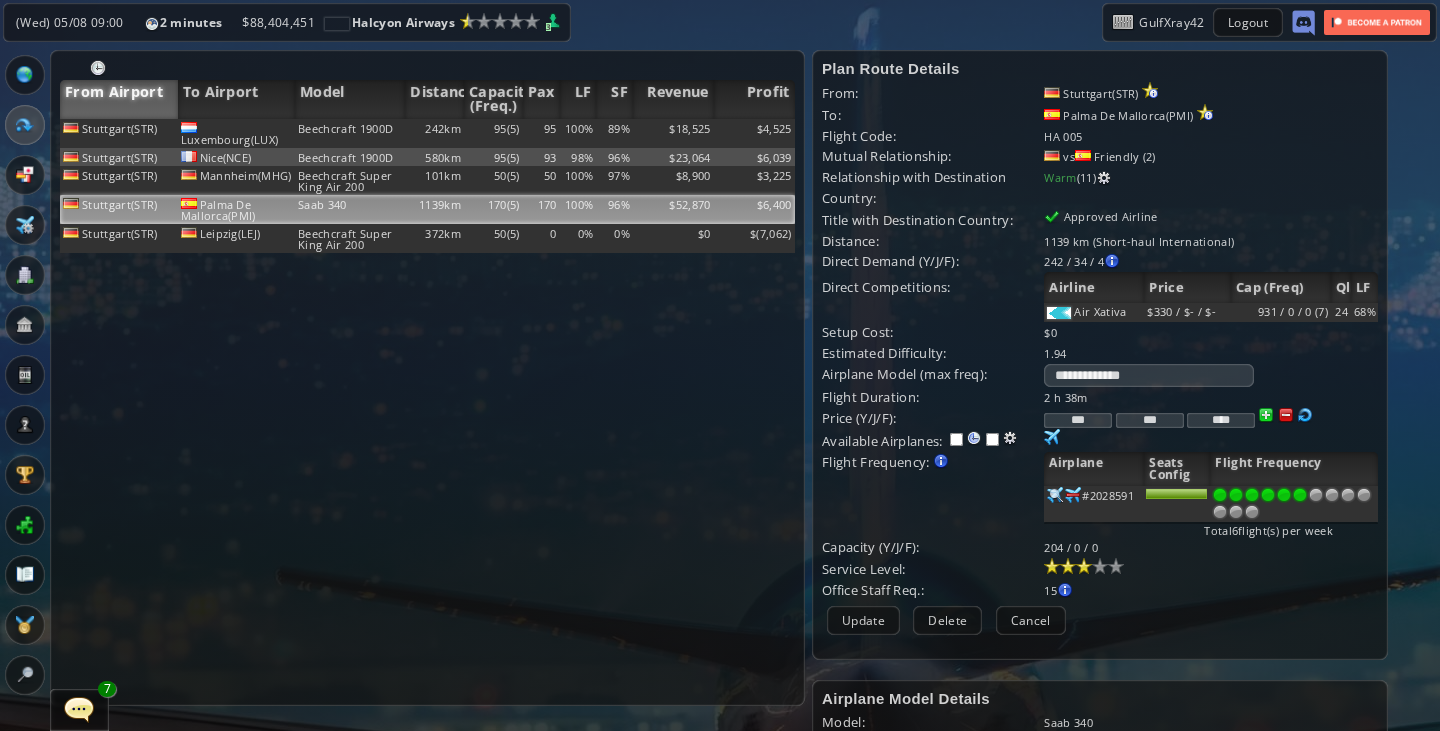 click on "Stuttgart(STR) Luxembourg(LUX) Beechcraft 1900D 242km 95(5) 95 100% 89% $18,525 $4,525 Stuttgart(STR) Nice(NCE) Beechcraft 1900D 580km 95(5) 93 98% 96% $23,064 $6,039 Stuttgart(STR) Mannheim(MHG) Beechcraft Super King Air 200 101km 50(5) 50 100% 97% $8,900 $3,225 Stuttgart(STR) Palma De Mallorca(PMI) Saab 340 1139km 170(5) 170 100% 96% $52,870 $6,400 Stuttgart(STR) Leipzig(LEJ) Beechcraft Super King Air 200 372km 50(5) 0 0% 0% $0 $(7,062)
No flights yet
First build your Headquarters
Then select the Destination Airport from the world map" at bounding box center (427, 412) 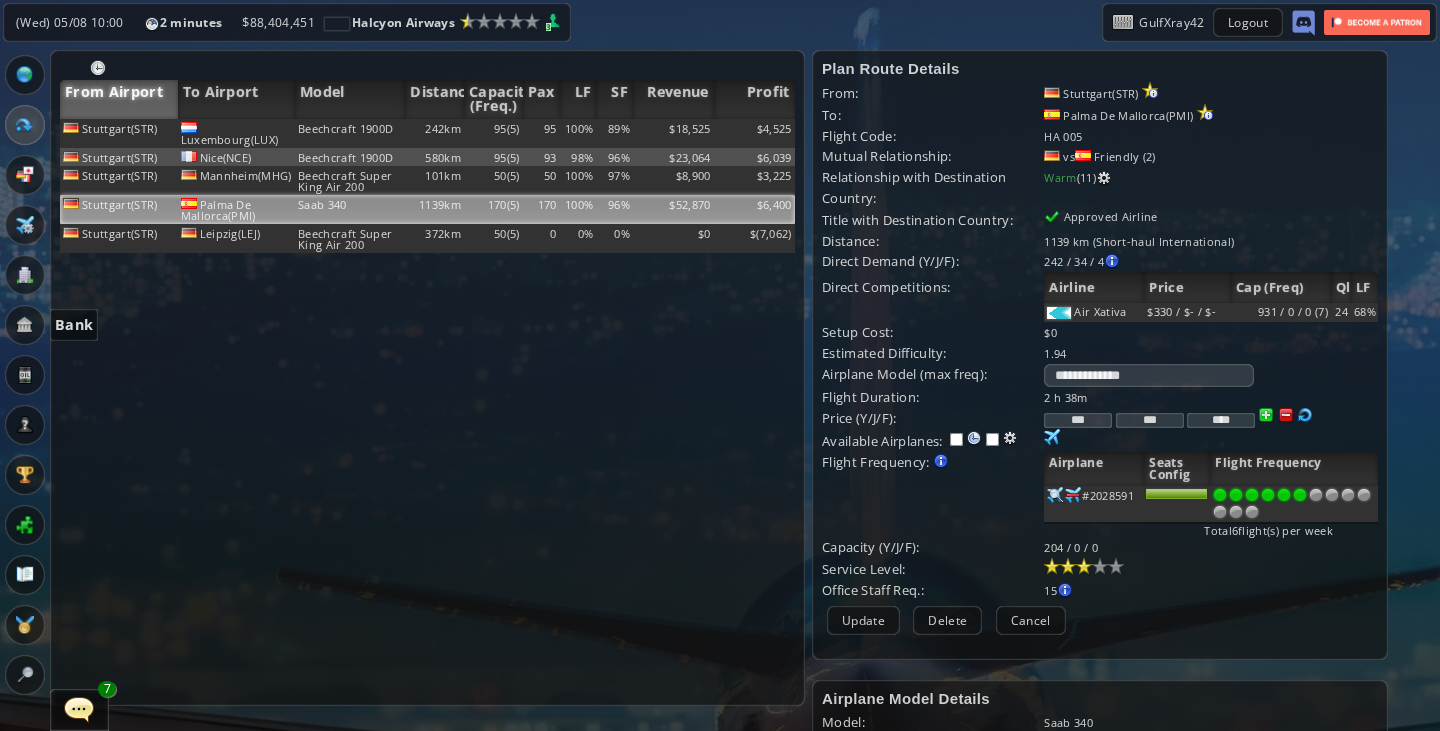 click at bounding box center [25, 325] 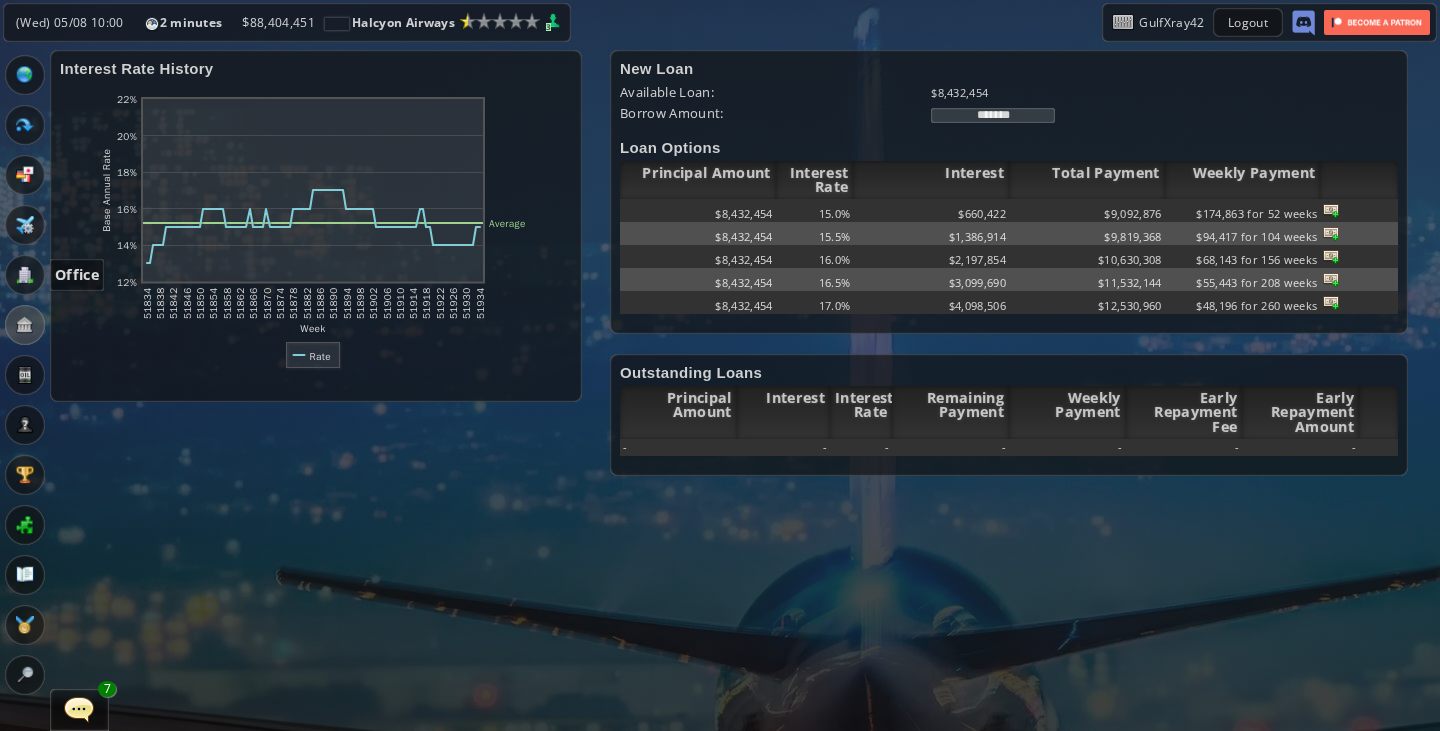 click at bounding box center (25, 275) 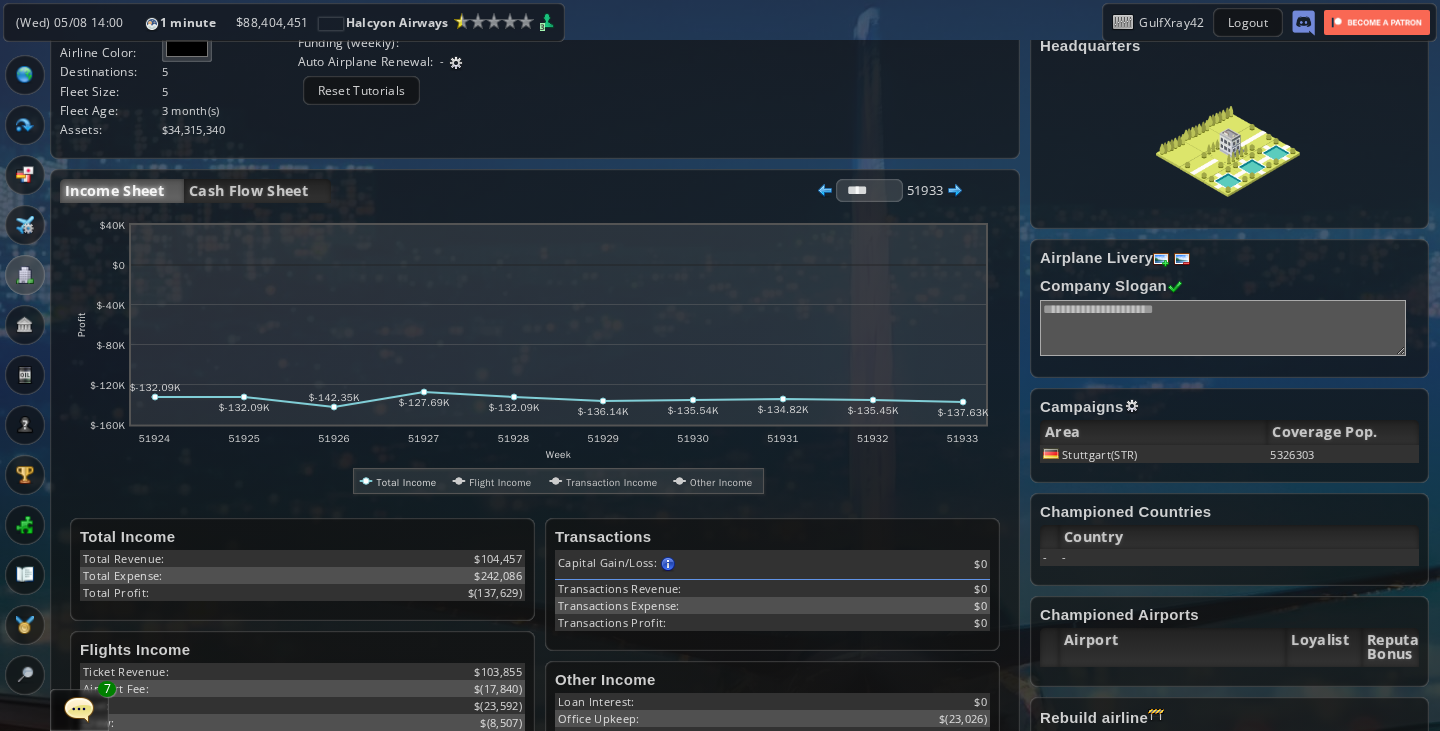 scroll, scrollTop: 0, scrollLeft: 0, axis: both 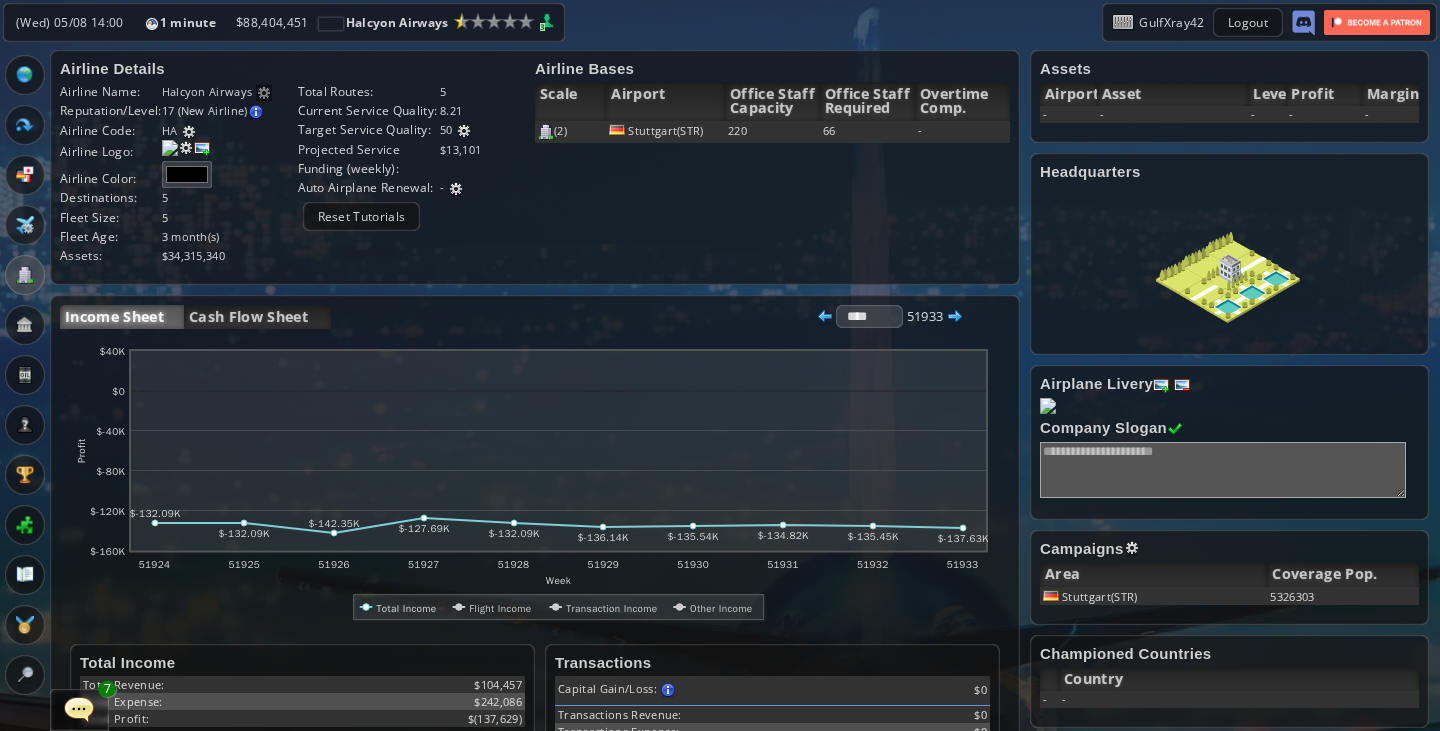 click at bounding box center (7, 365) 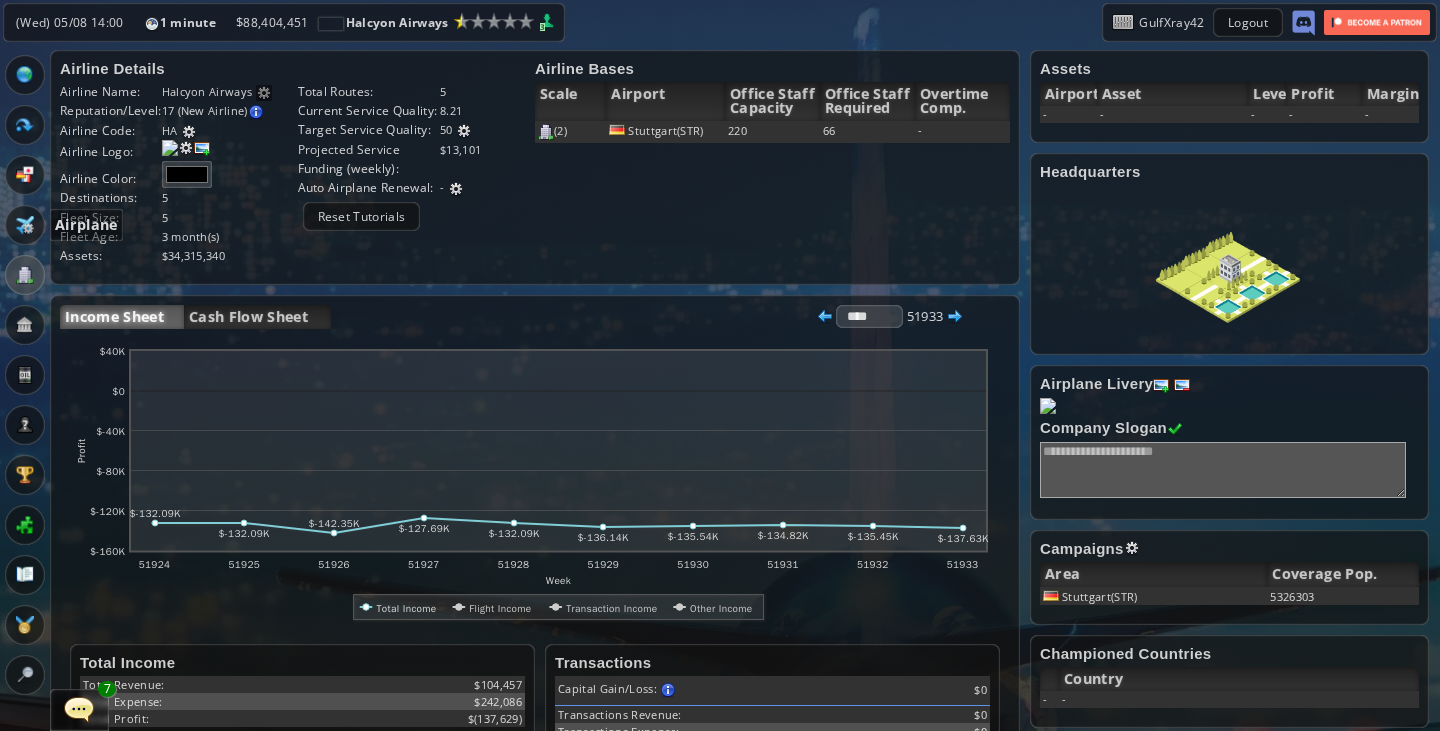 click at bounding box center [25, 225] 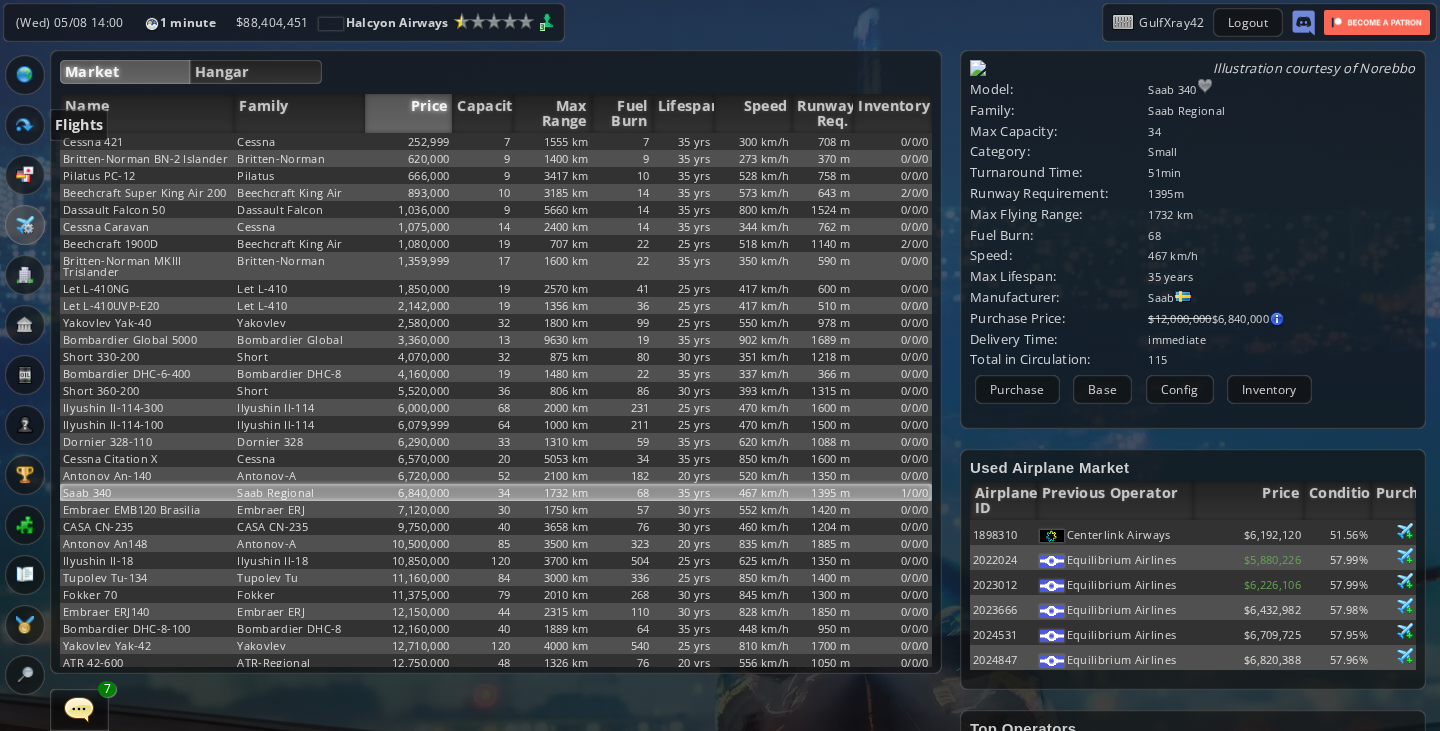 click at bounding box center (25, 125) 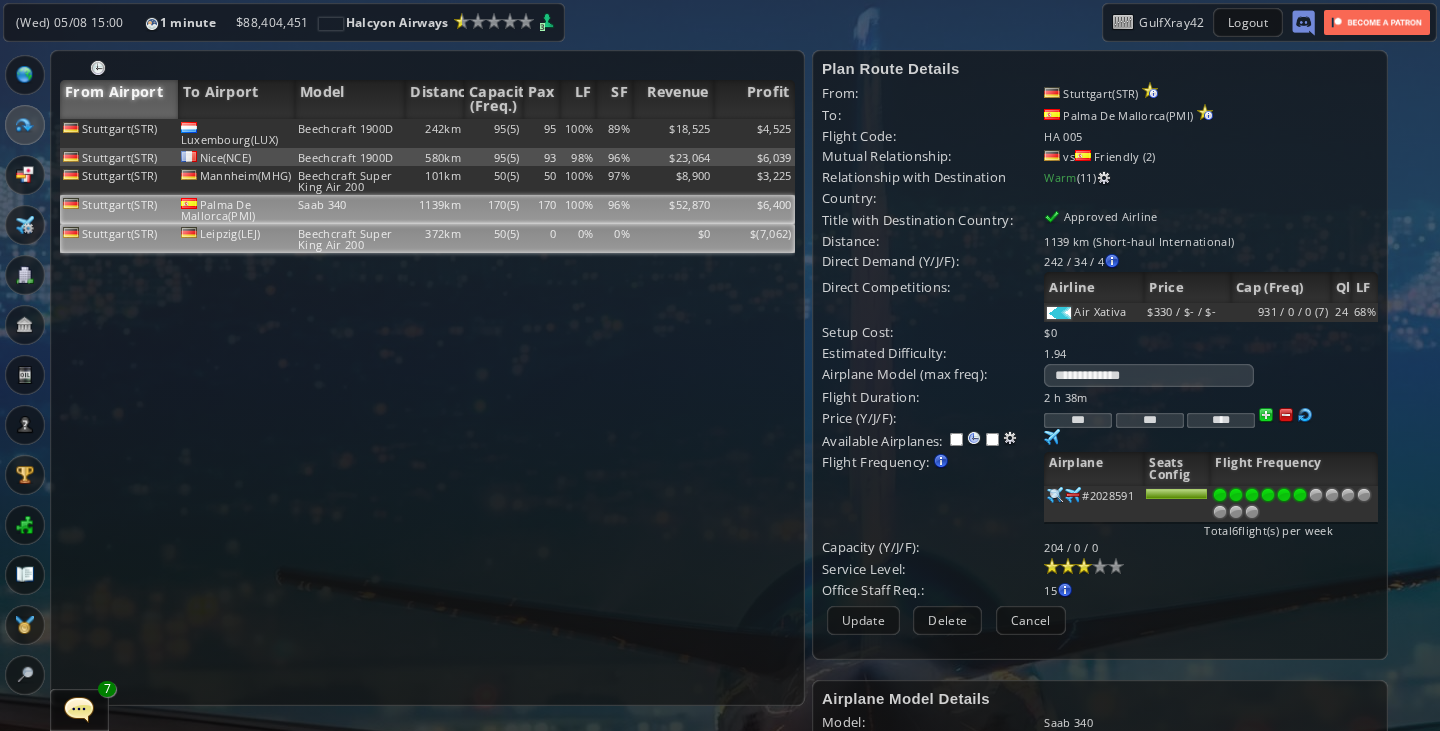click on "Beechcraft Super King Air 200" at bounding box center (350, 133) 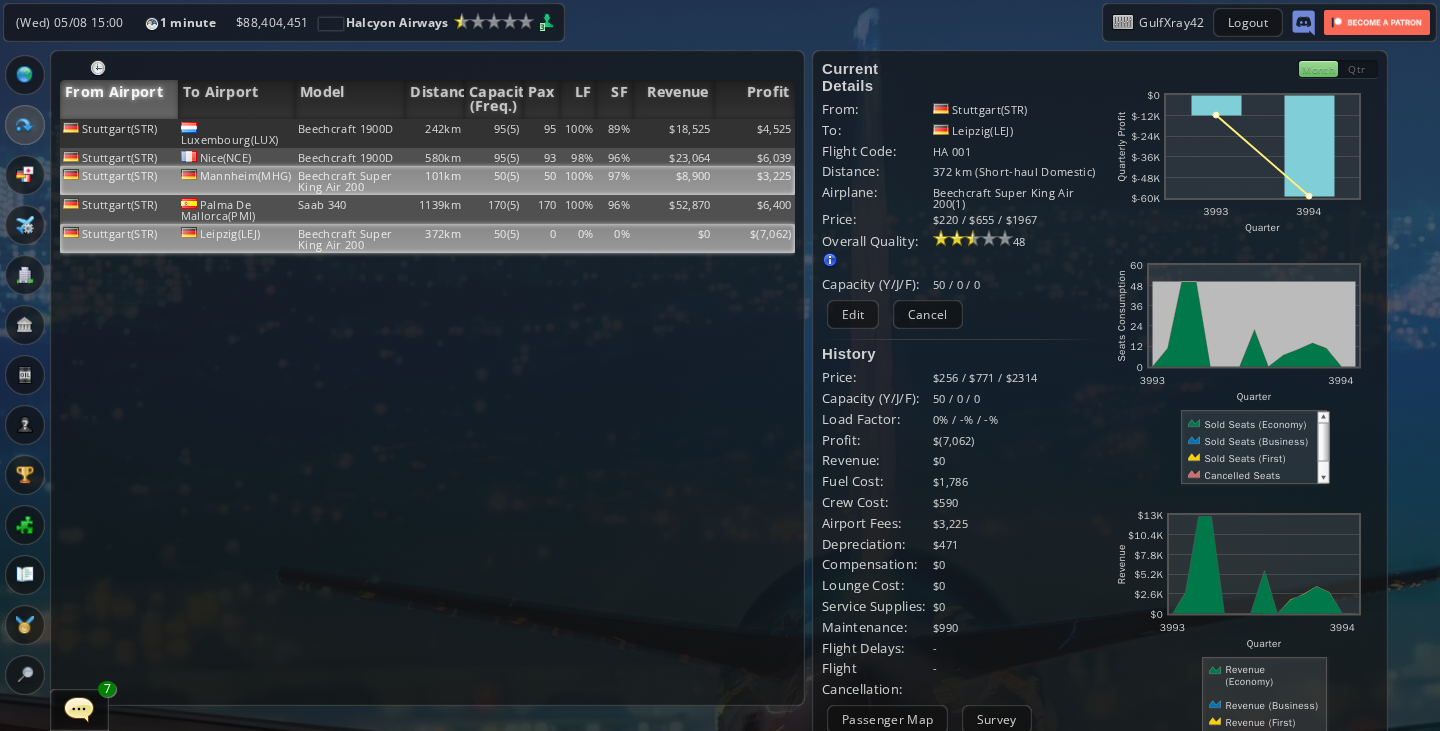 click on "50(5)" at bounding box center (493, 133) 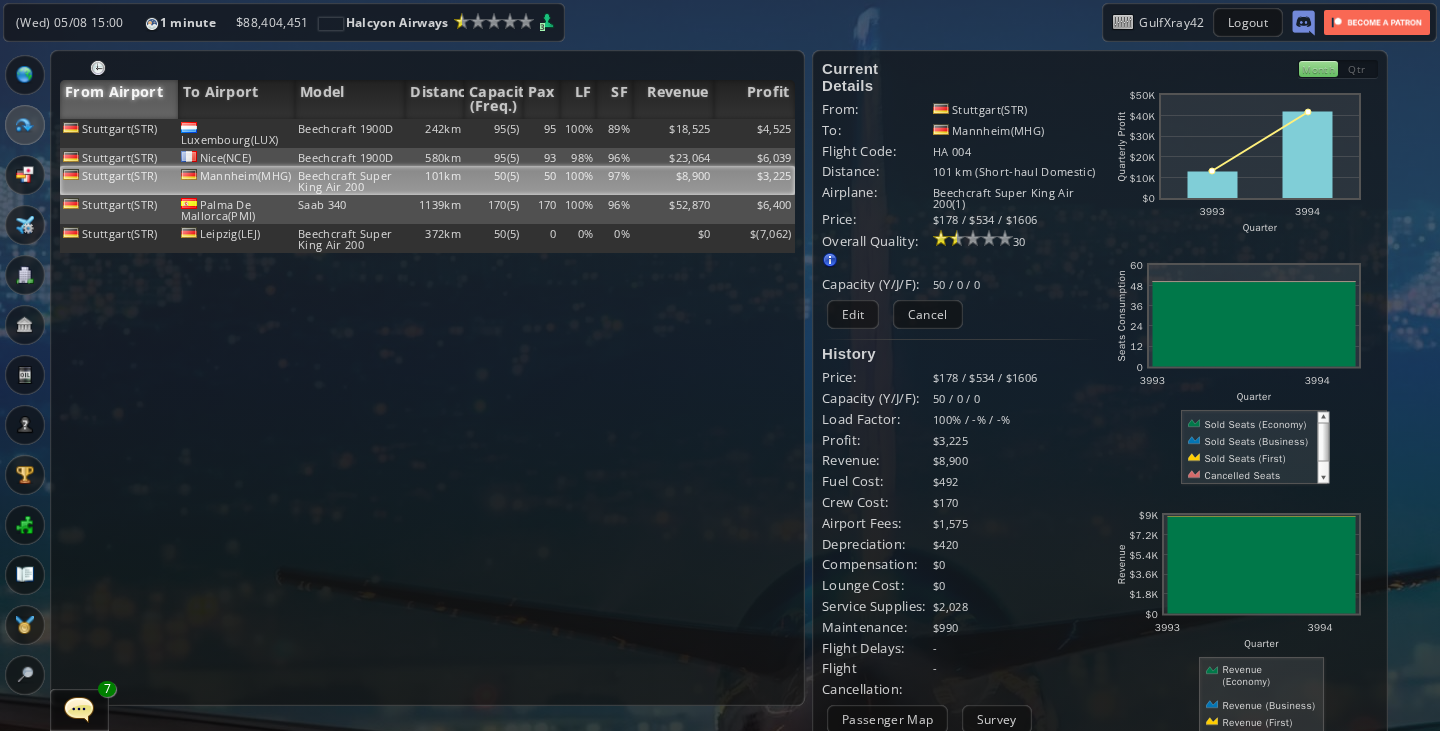 scroll, scrollTop: 9, scrollLeft: 0, axis: vertical 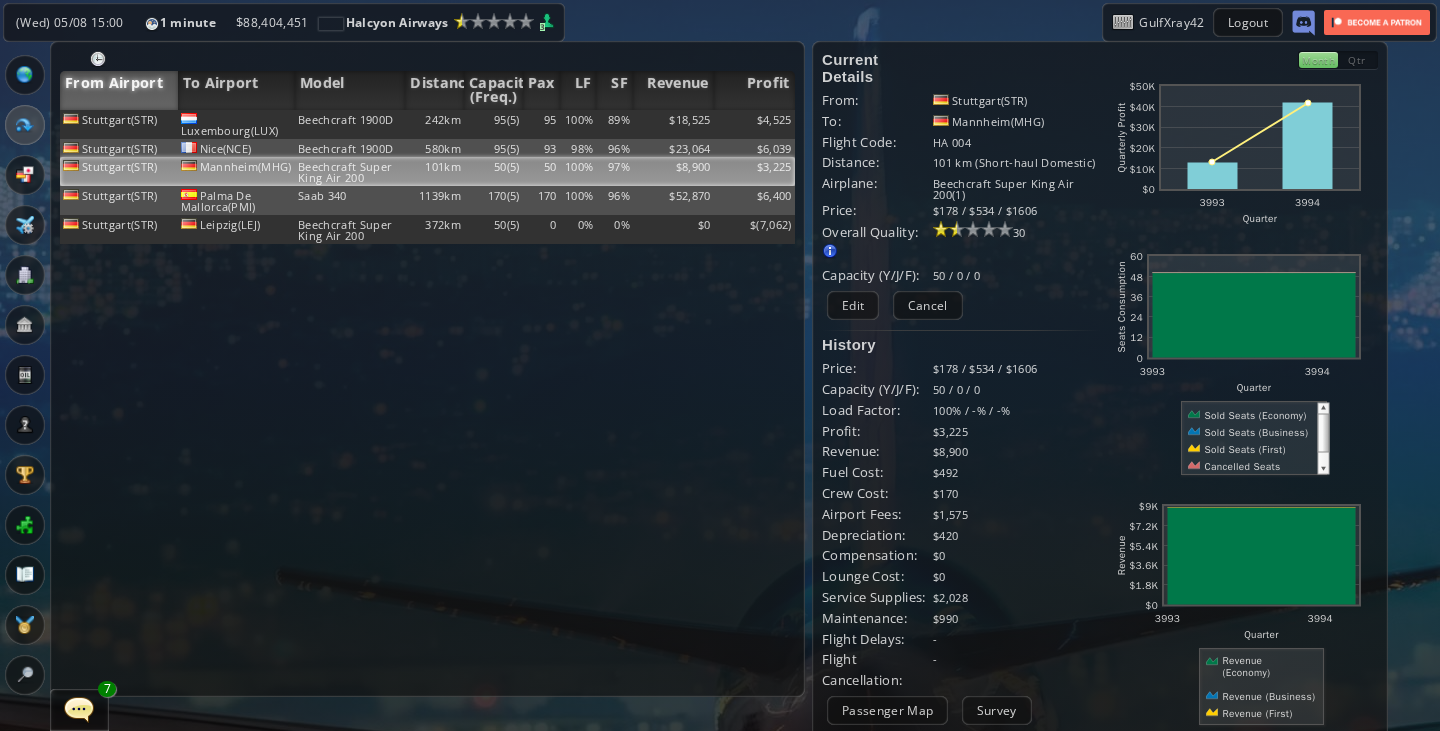 drag, startPoint x: 706, startPoint y: 387, endPoint x: 631, endPoint y: 443, distance: 93.60021 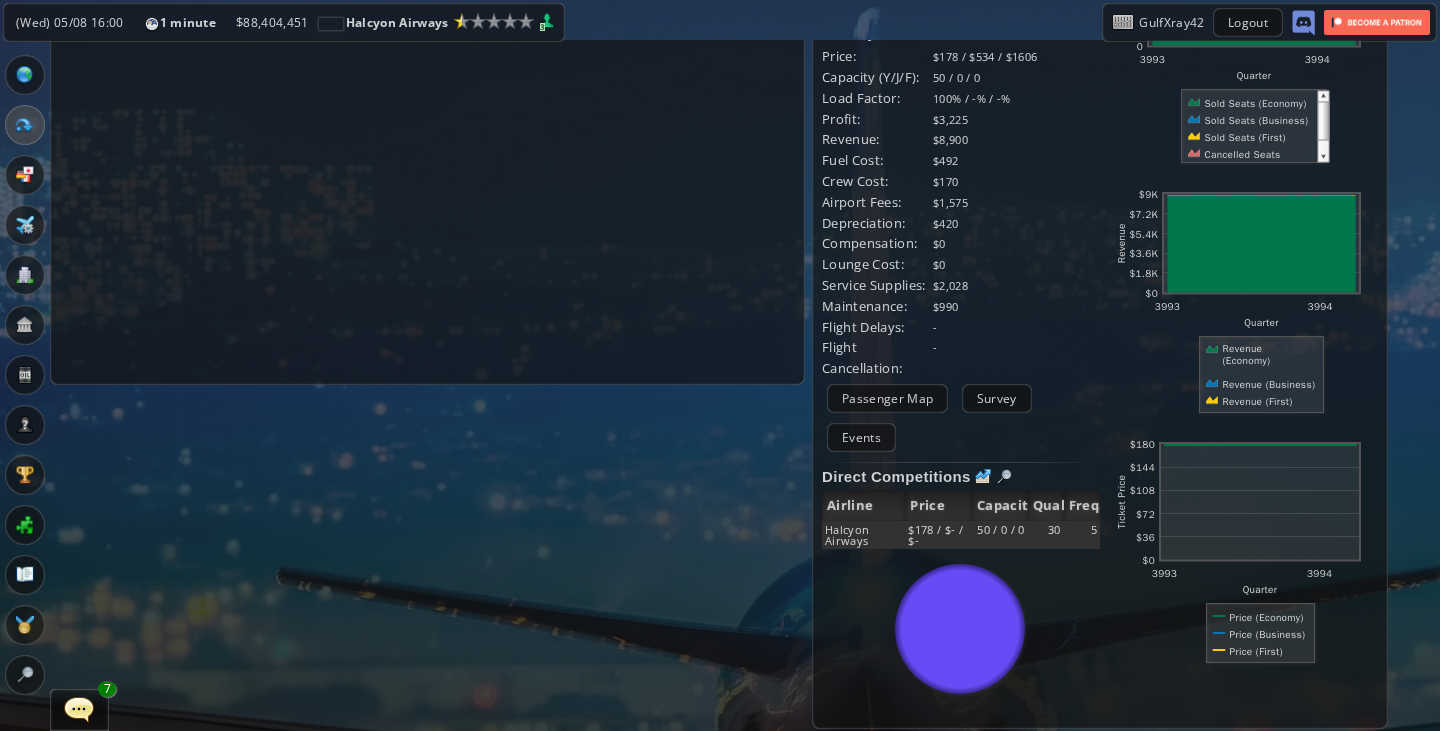 scroll, scrollTop: 0, scrollLeft: 0, axis: both 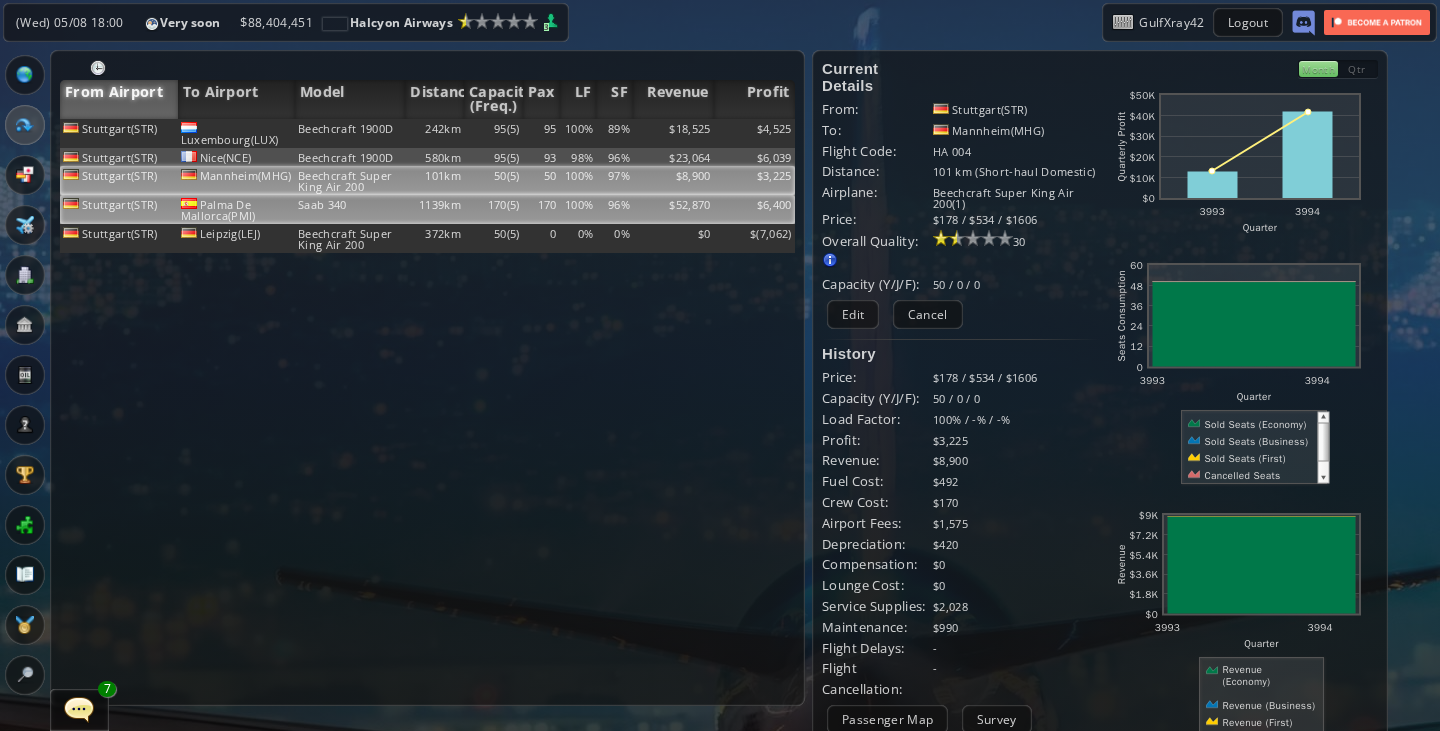 click on "96%" at bounding box center (614, 133) 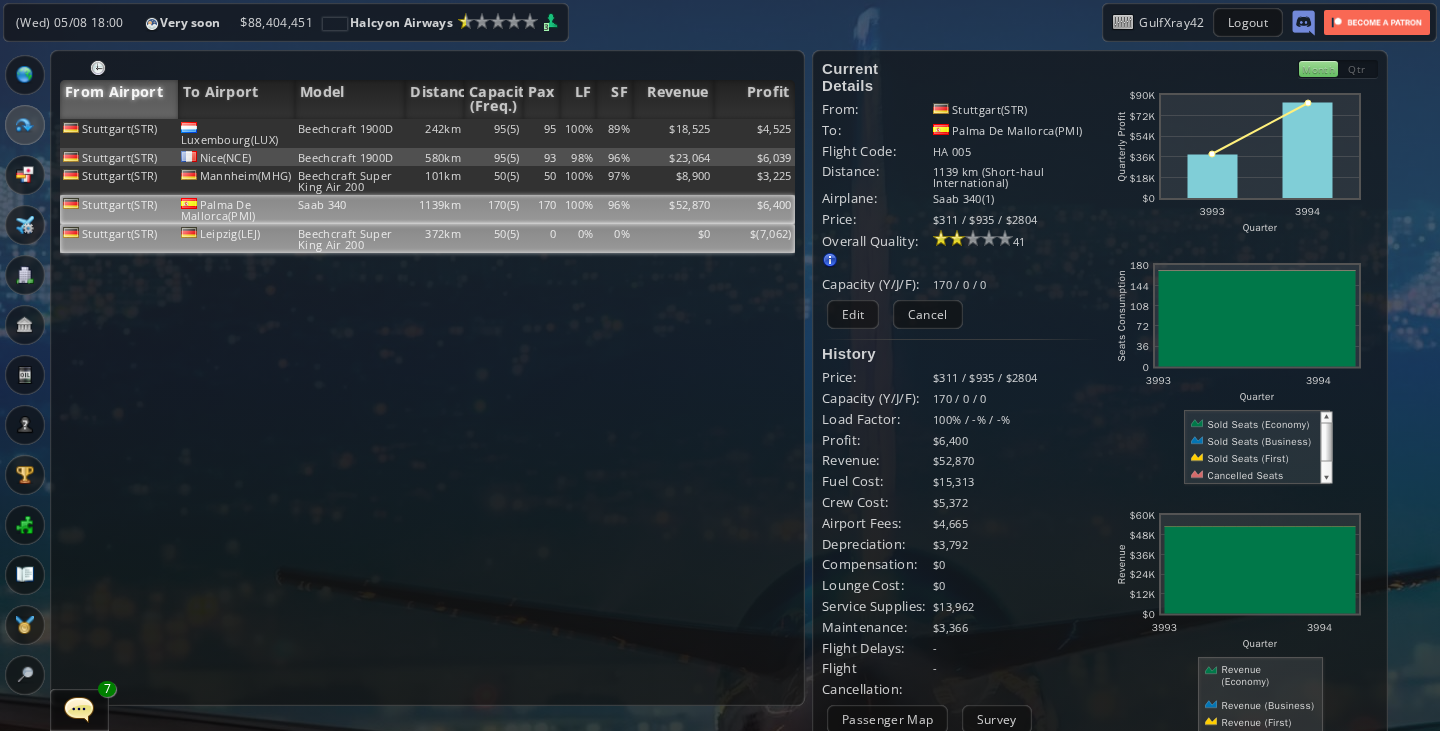 click on "$0" at bounding box center [673, 133] 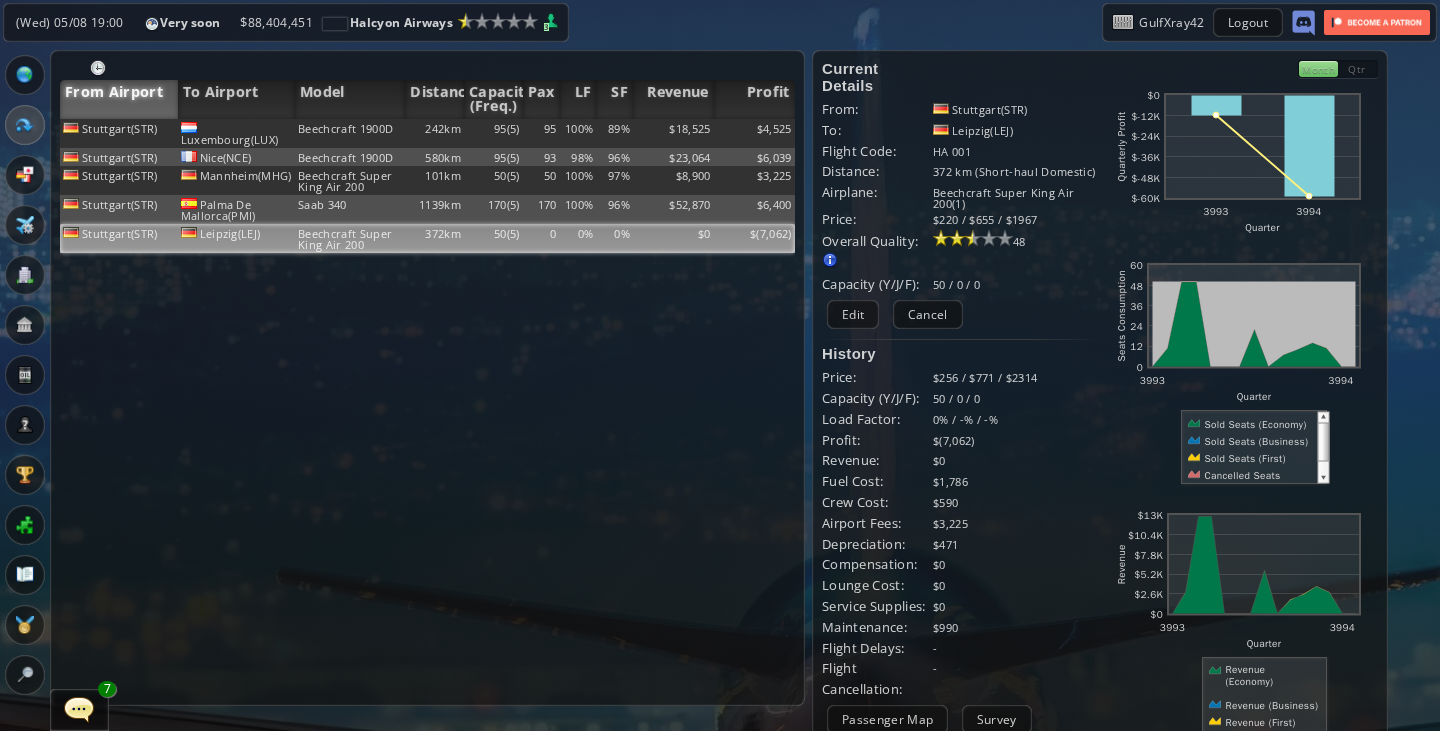scroll, scrollTop: 13, scrollLeft: 0, axis: vertical 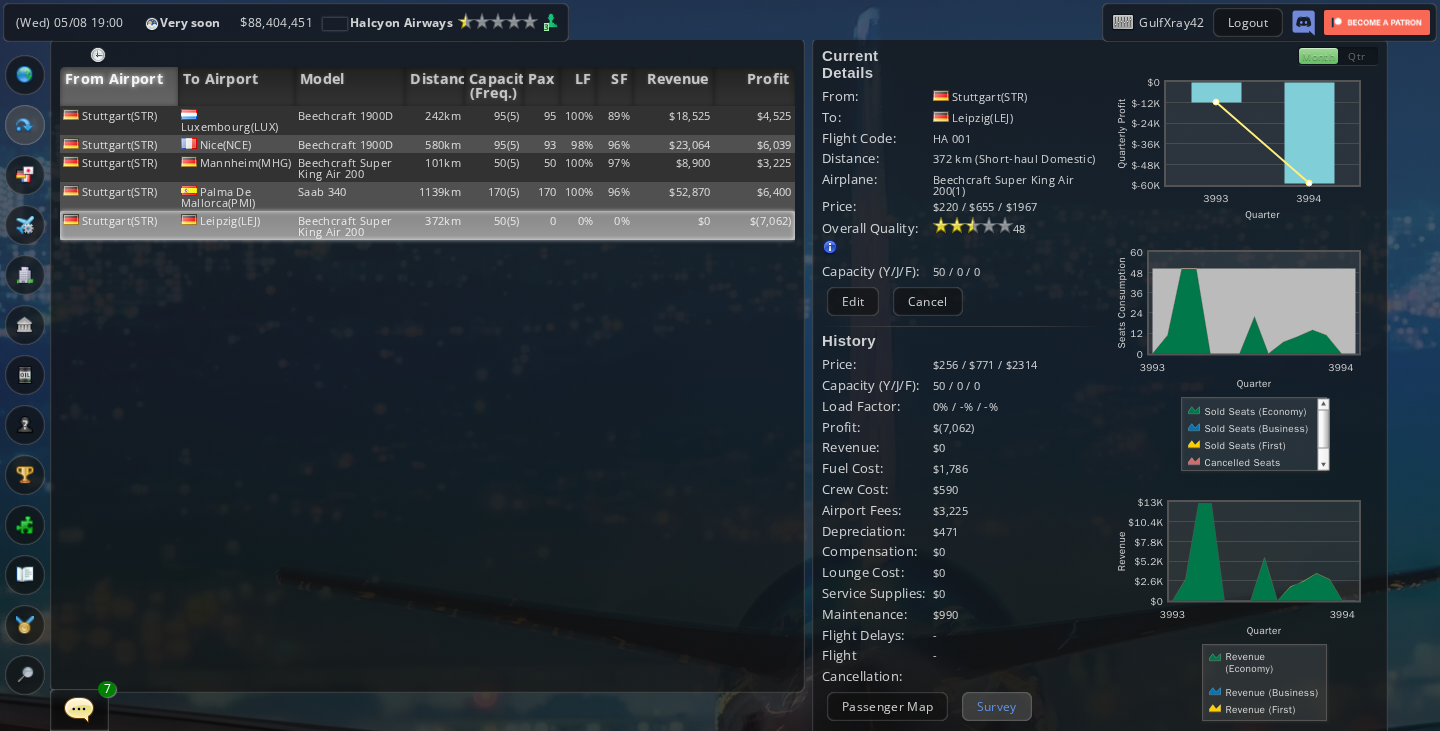 click on "Survey" at bounding box center (997, 706) 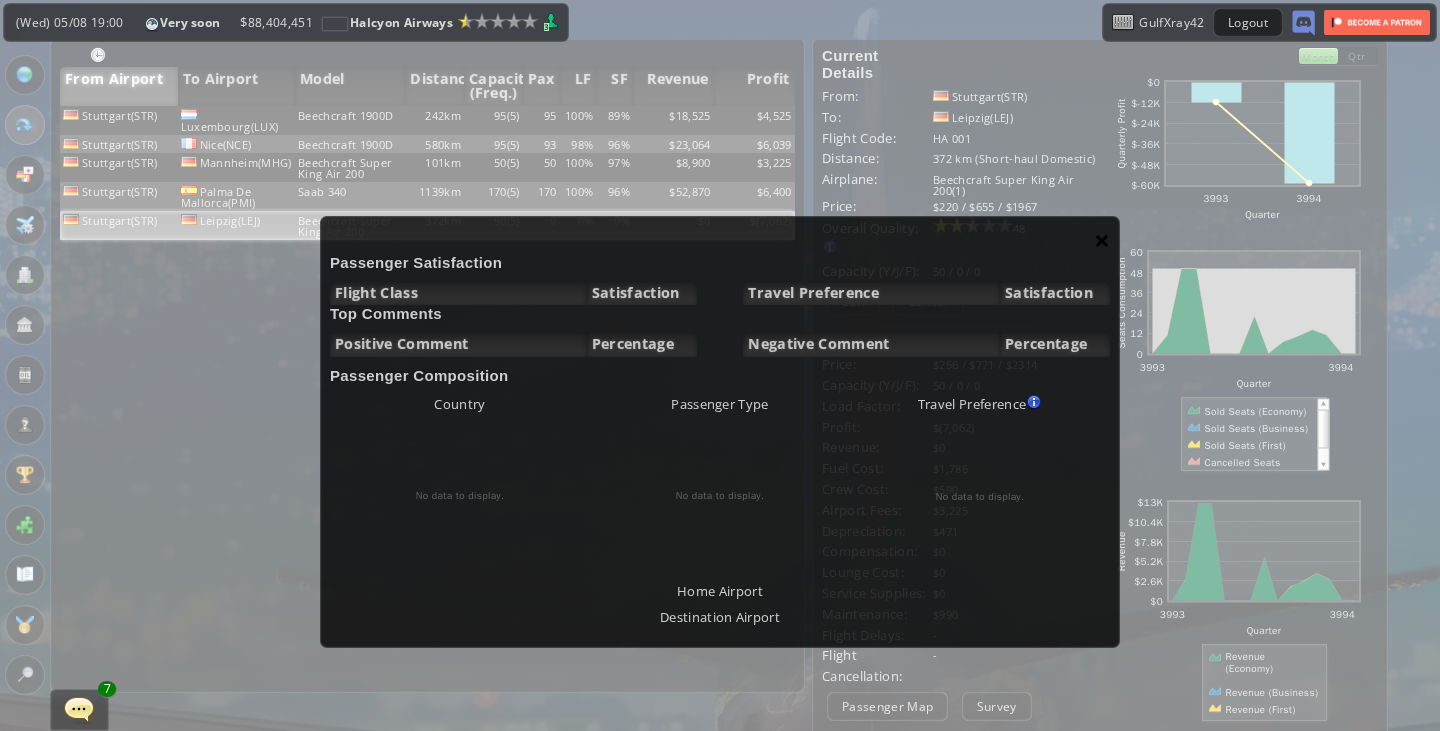 click on "×" at bounding box center [1102, 240] 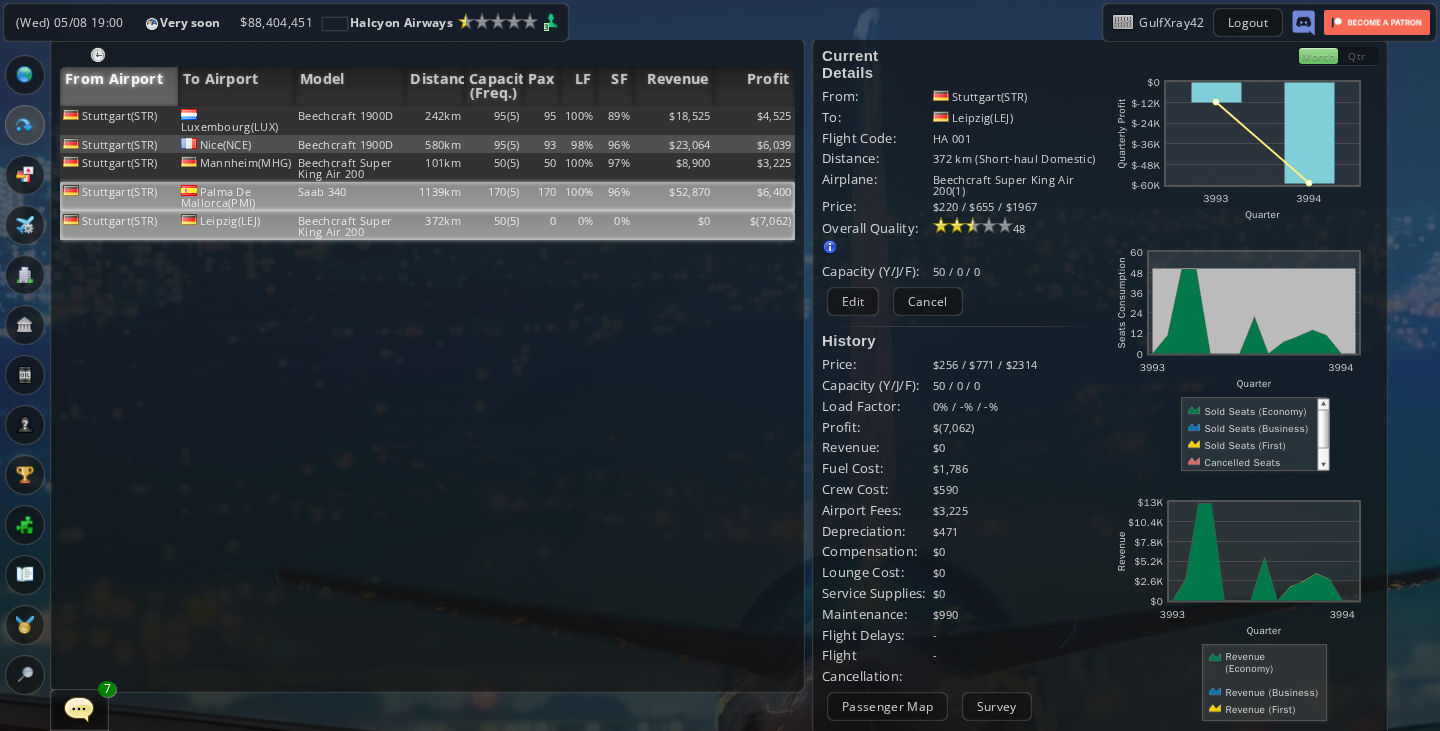 click on "170" at bounding box center (541, 120) 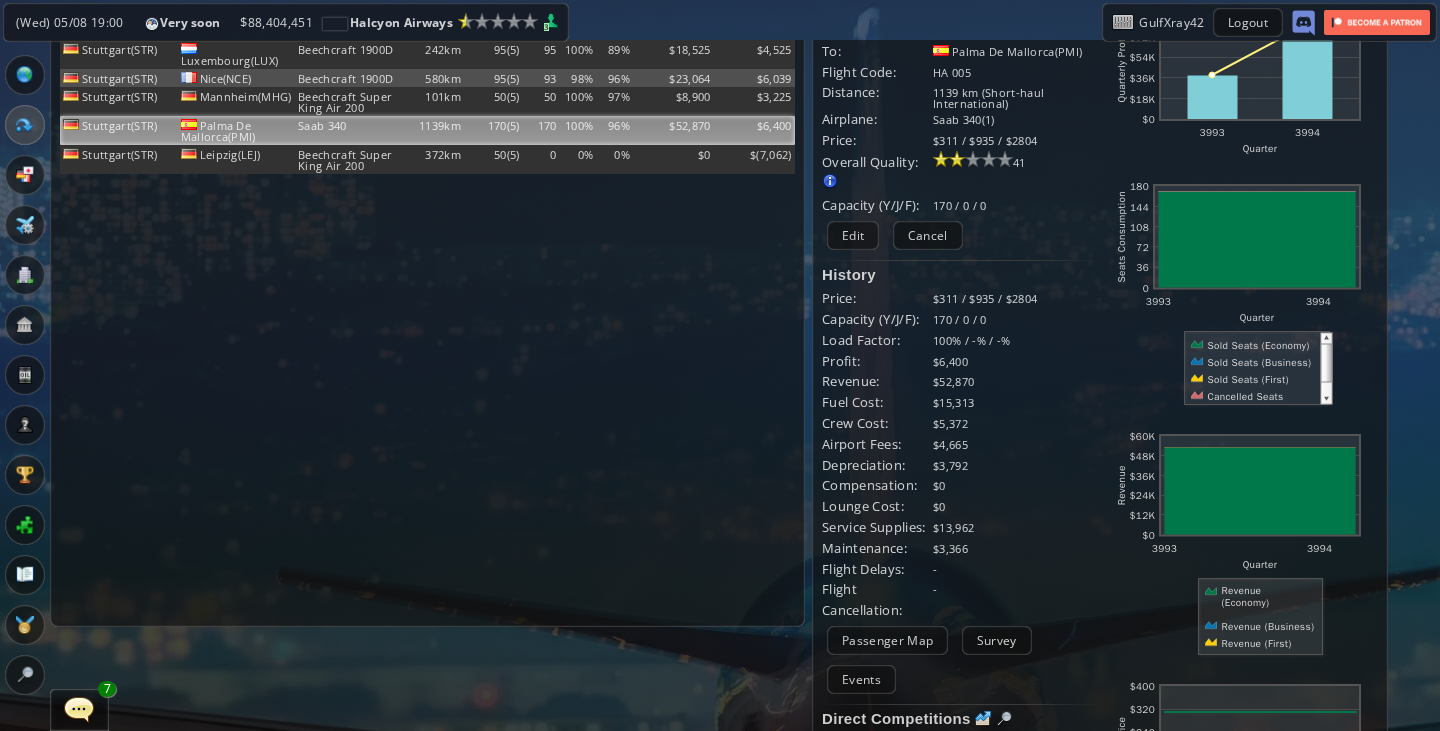 scroll, scrollTop: 80, scrollLeft: 0, axis: vertical 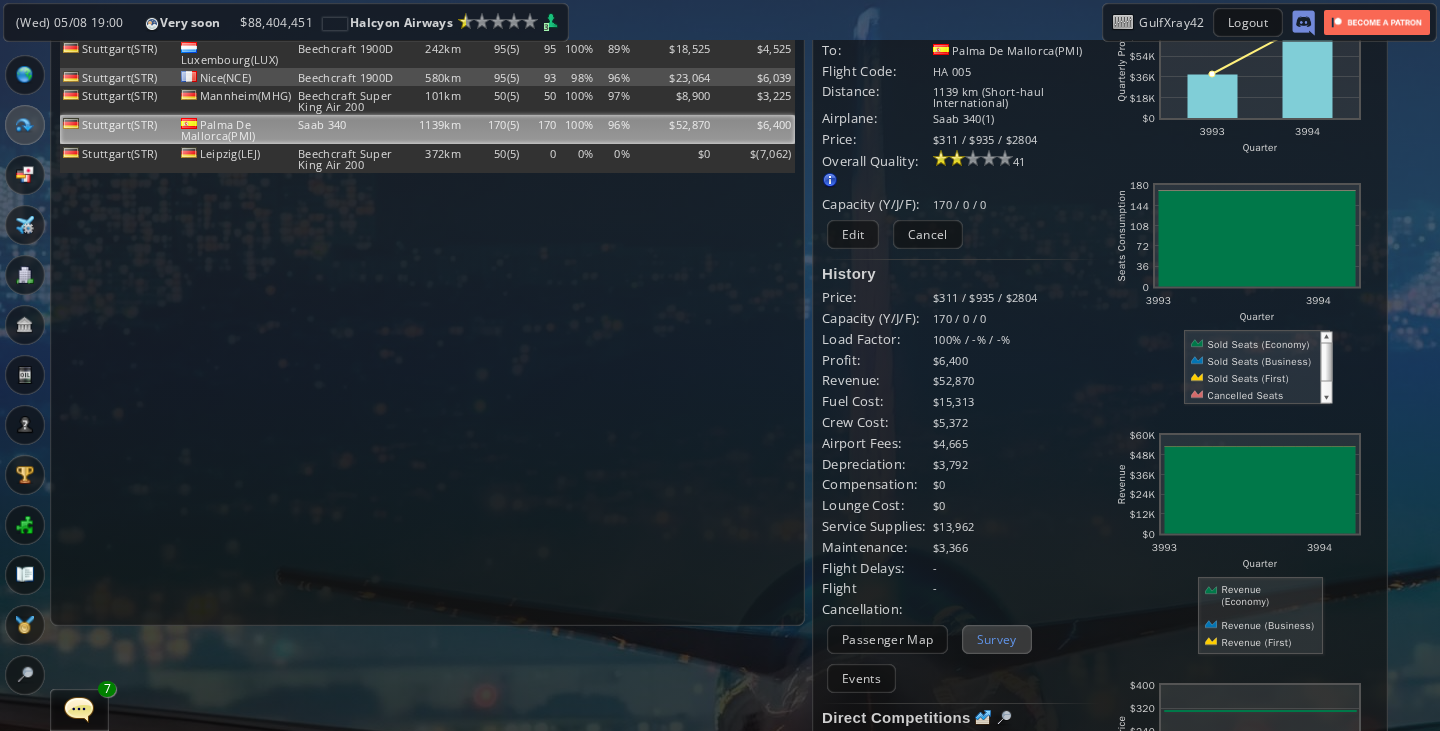 click on "Survey" at bounding box center (997, 639) 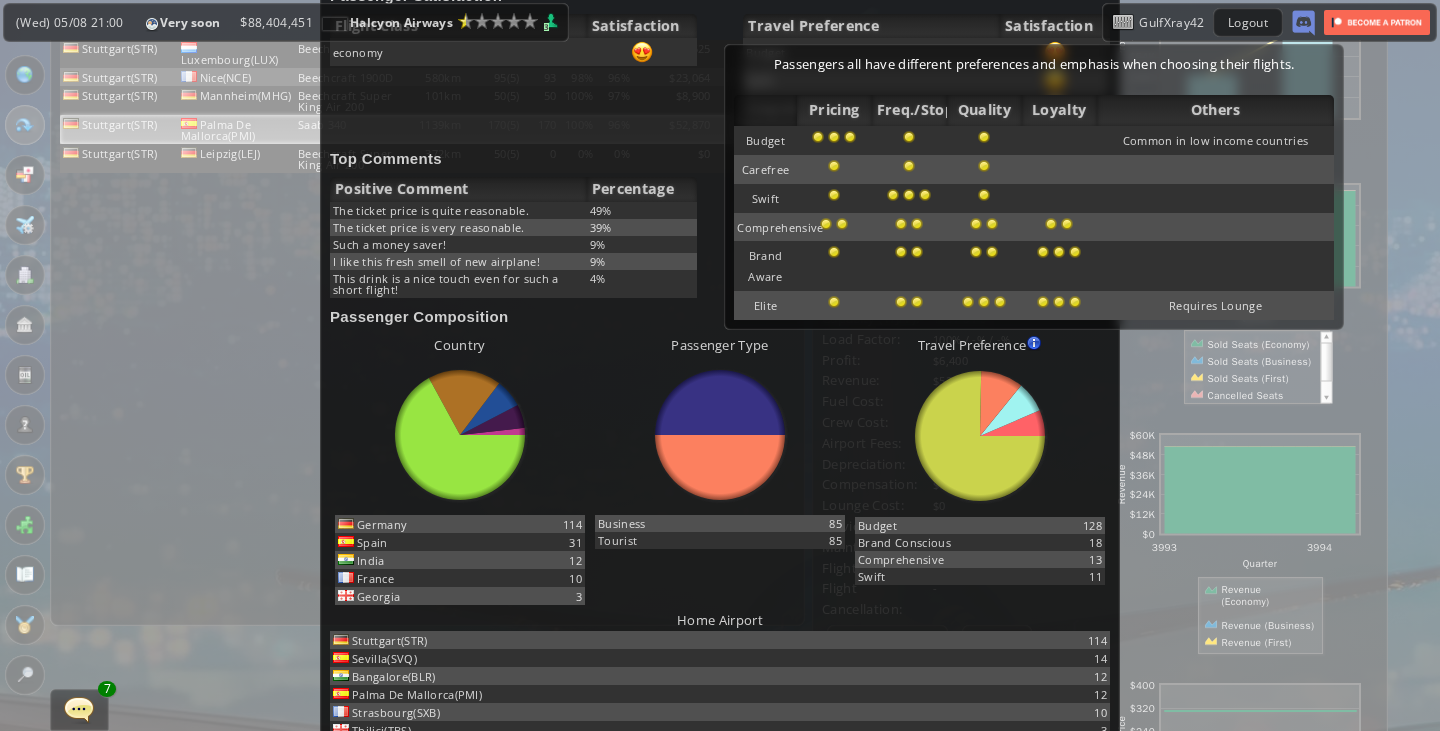 scroll, scrollTop: 0, scrollLeft: 0, axis: both 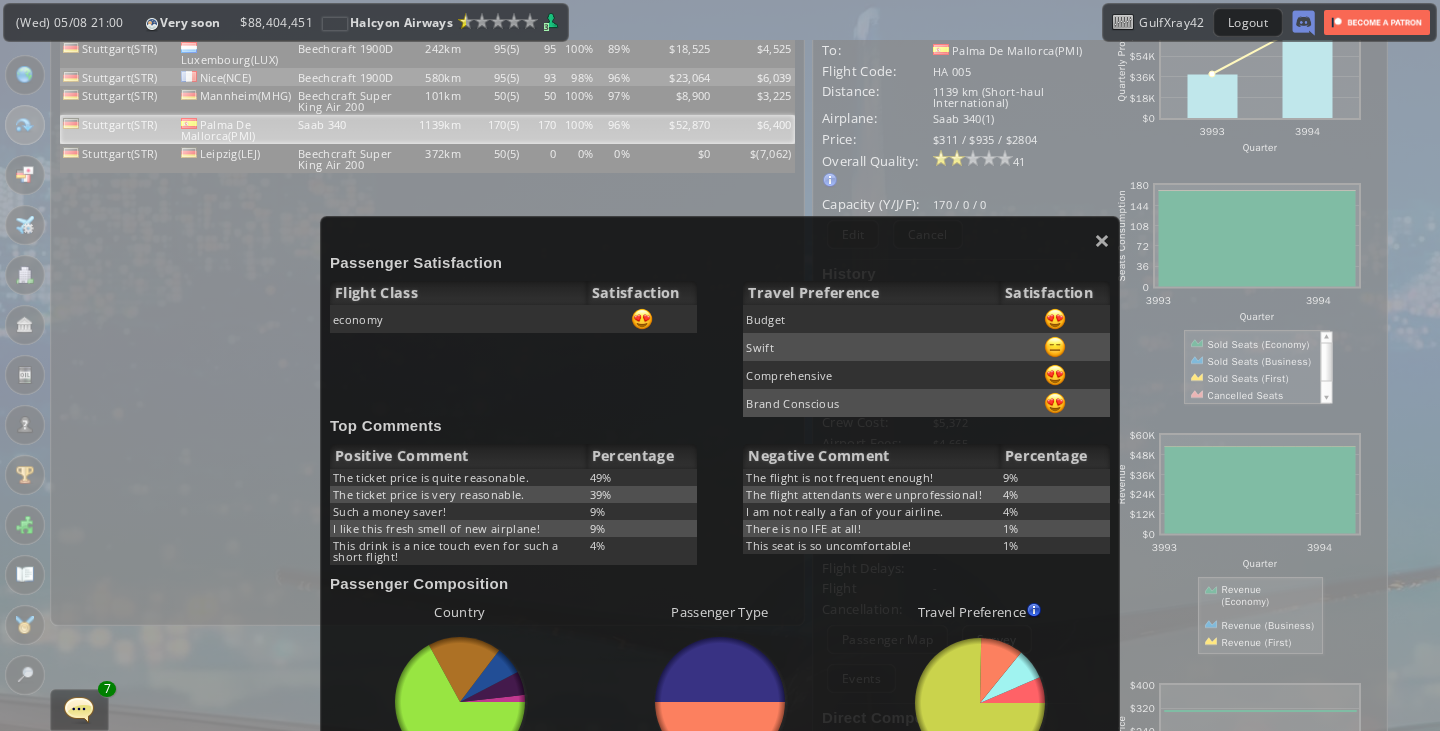 click on "Passenger Composition
Country
abcdefhiklmnopqrstuvwxyz Loading chart. Please wait. abcdefhiklmnopqrstuvwxyz
Germany 114 Spain 3" at bounding box center (720, 733) 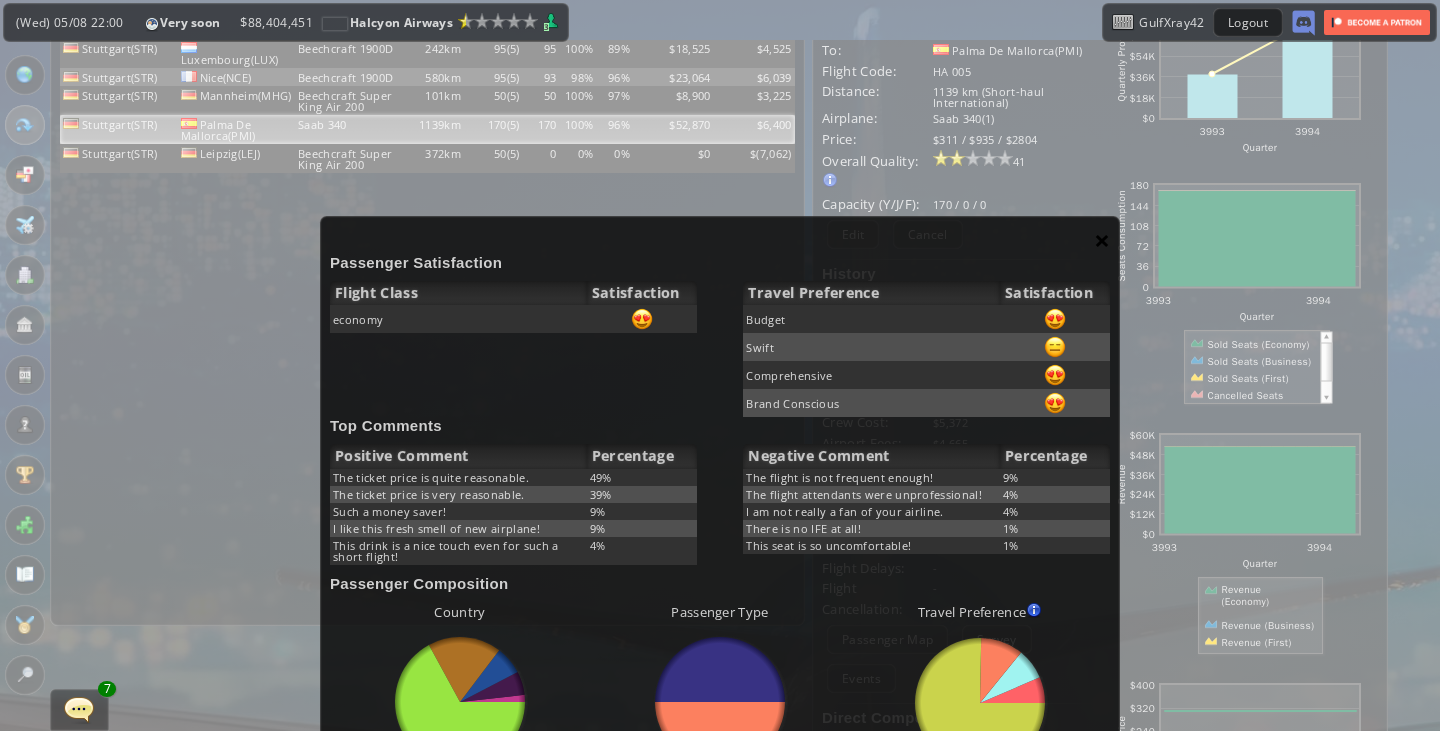 click on "×" at bounding box center [1102, 240] 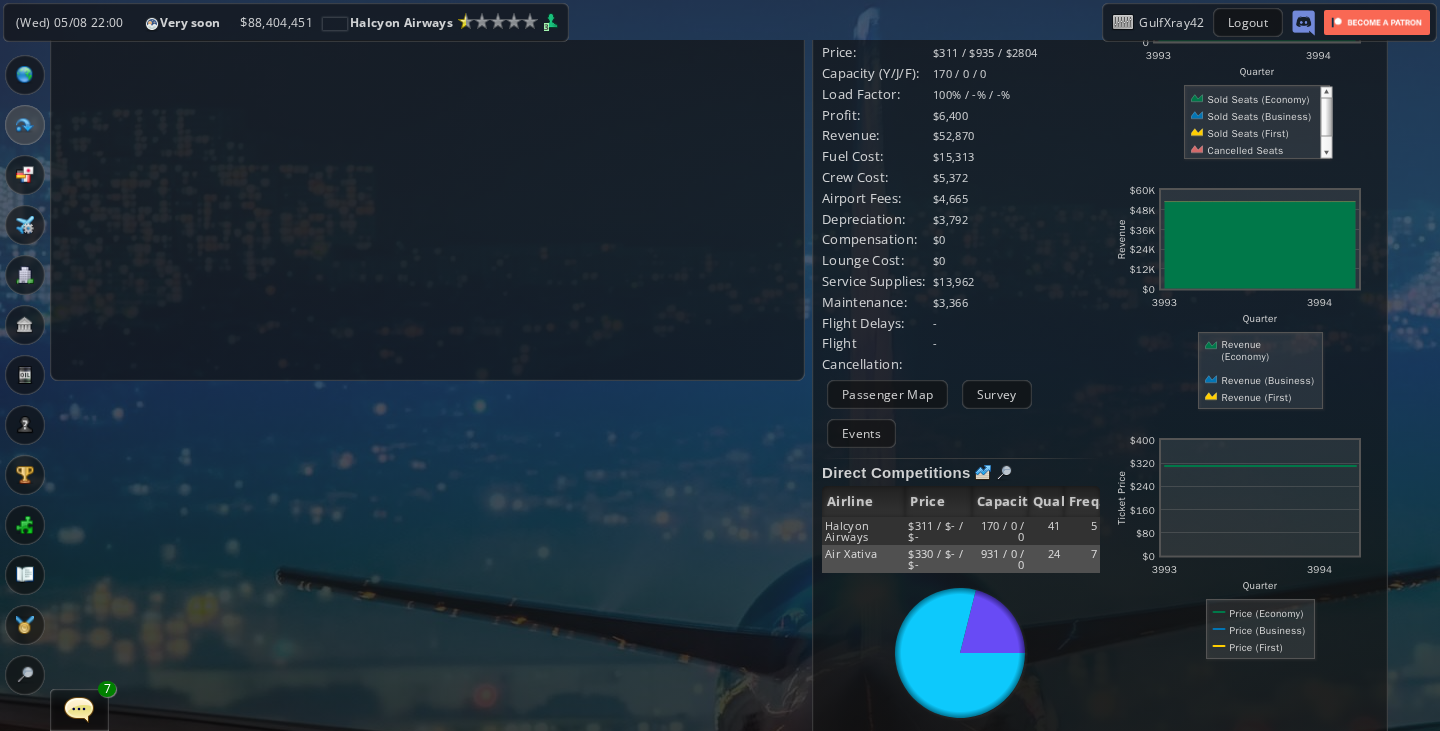 scroll, scrollTop: 349, scrollLeft: 0, axis: vertical 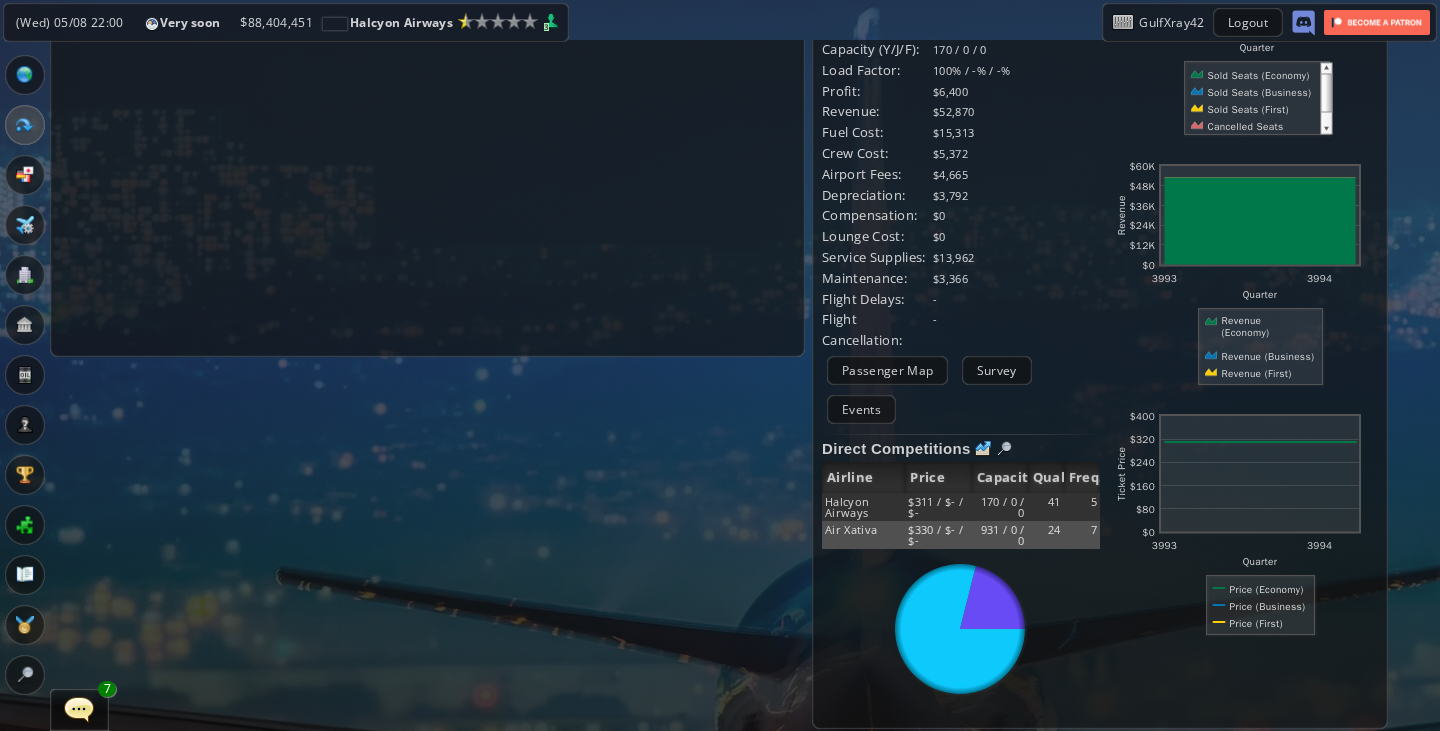 click on "$311 / $- / $-" at bounding box center [938, 507] 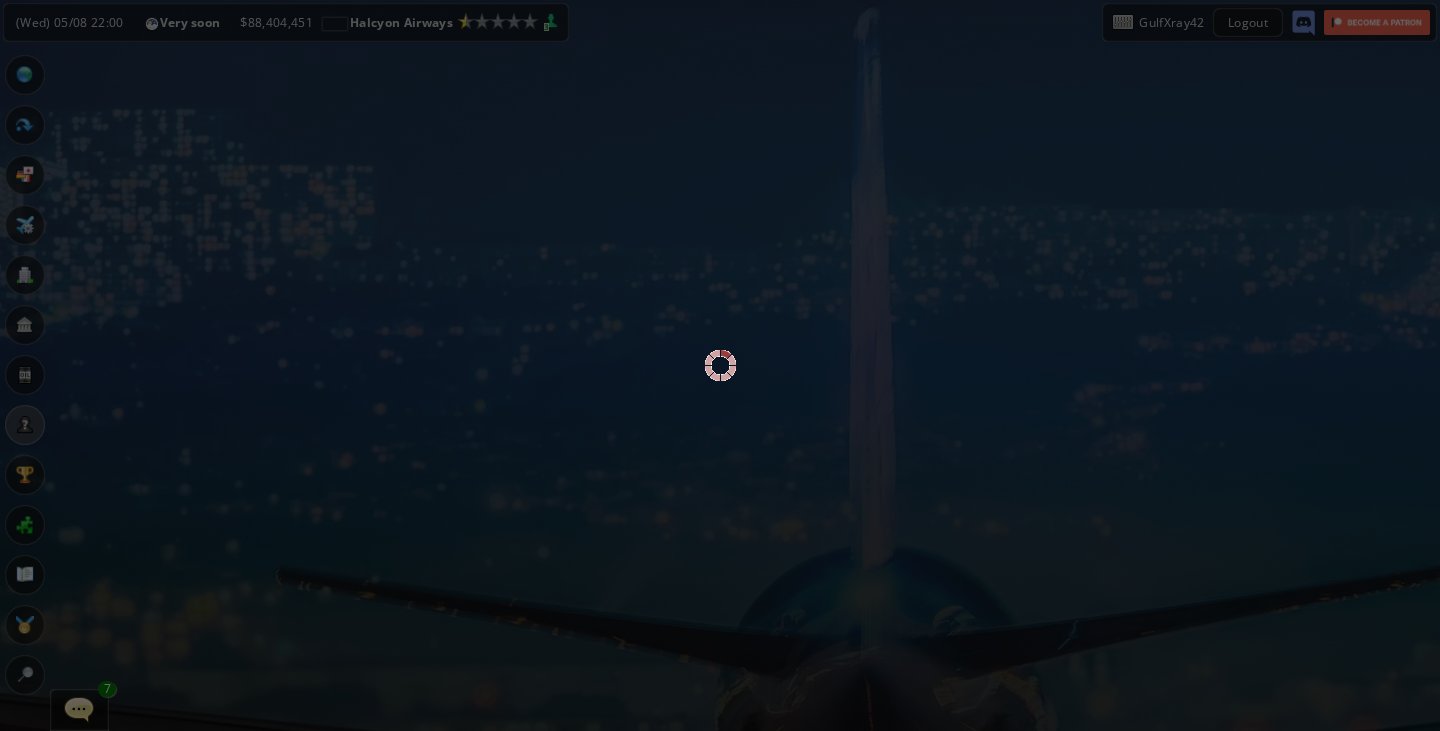 scroll, scrollTop: 0, scrollLeft: 0, axis: both 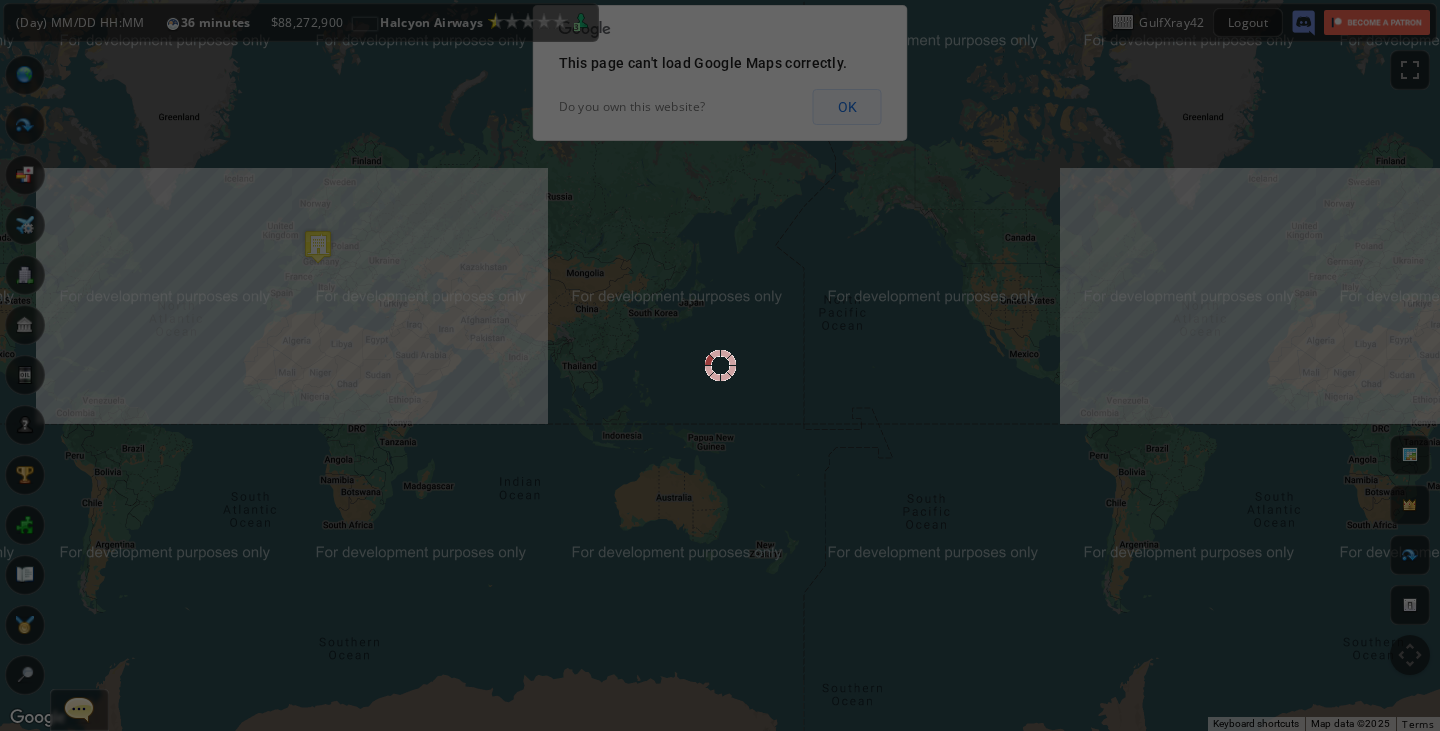 click on "OK" at bounding box center (847, 107) 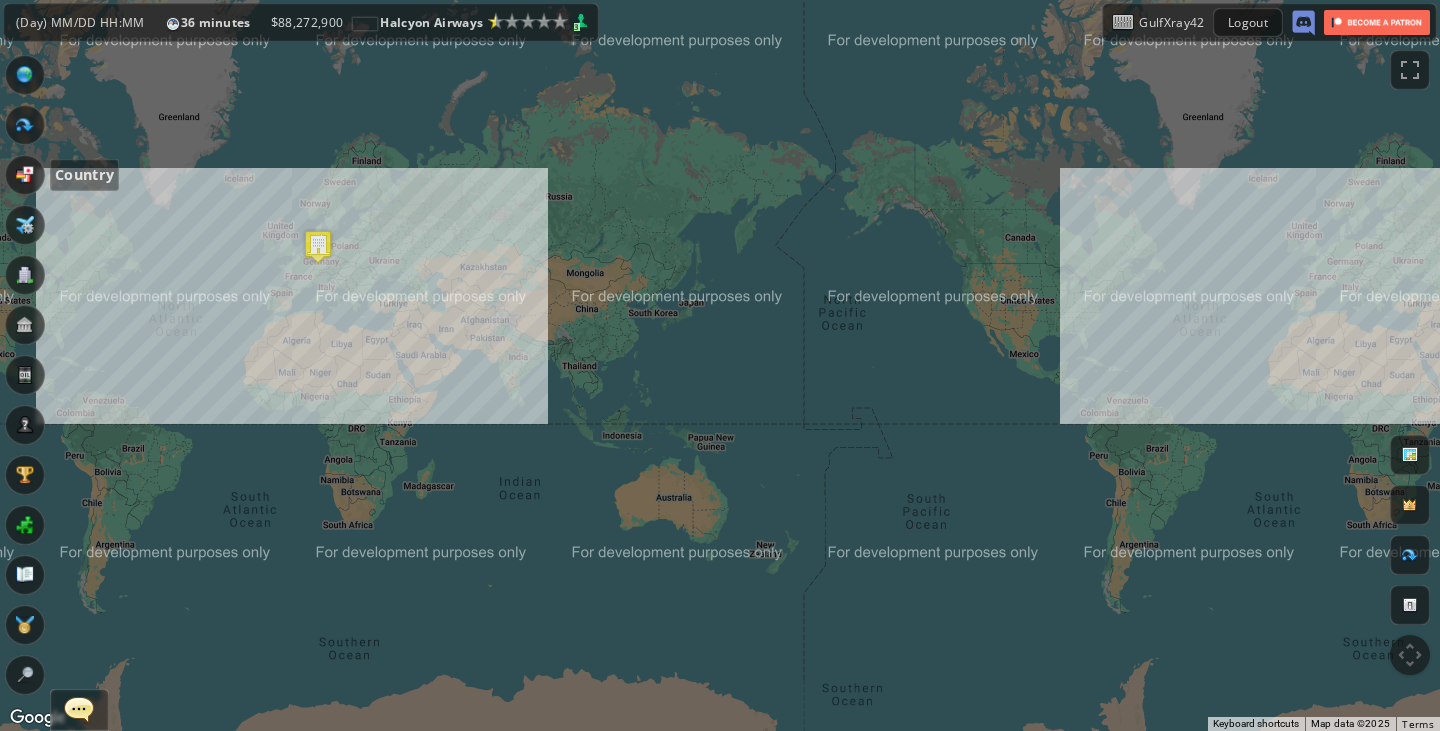click at bounding box center (25, 175) 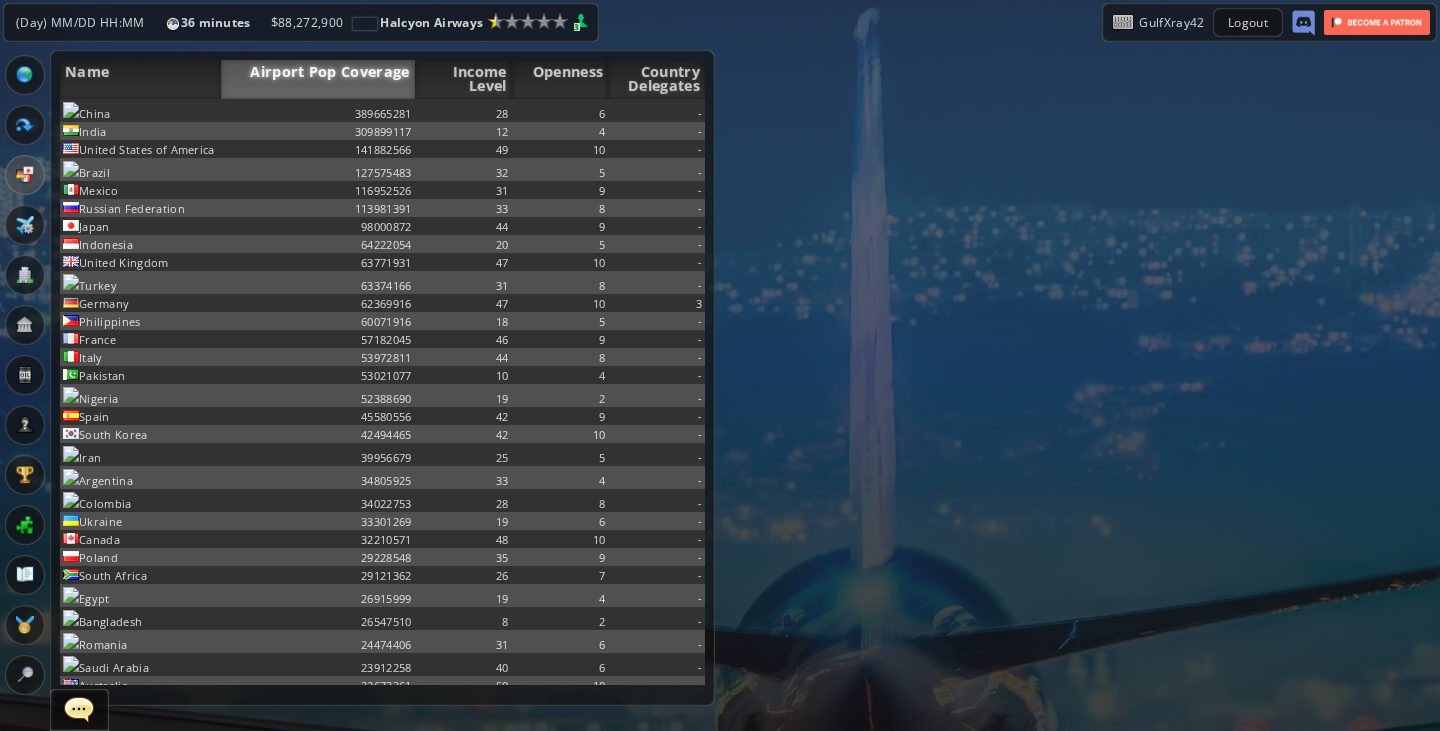 click at bounding box center [25, 225] 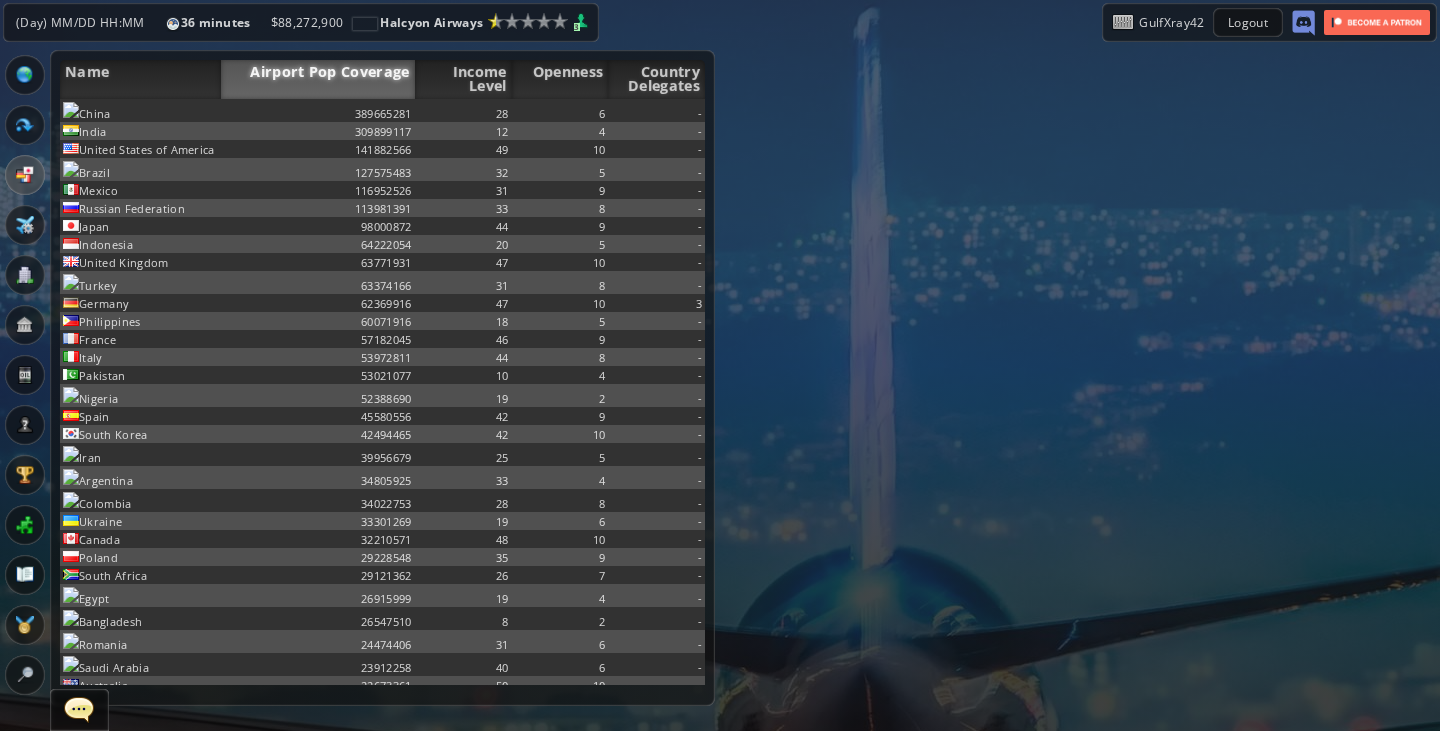 click at bounding box center (25, 225) 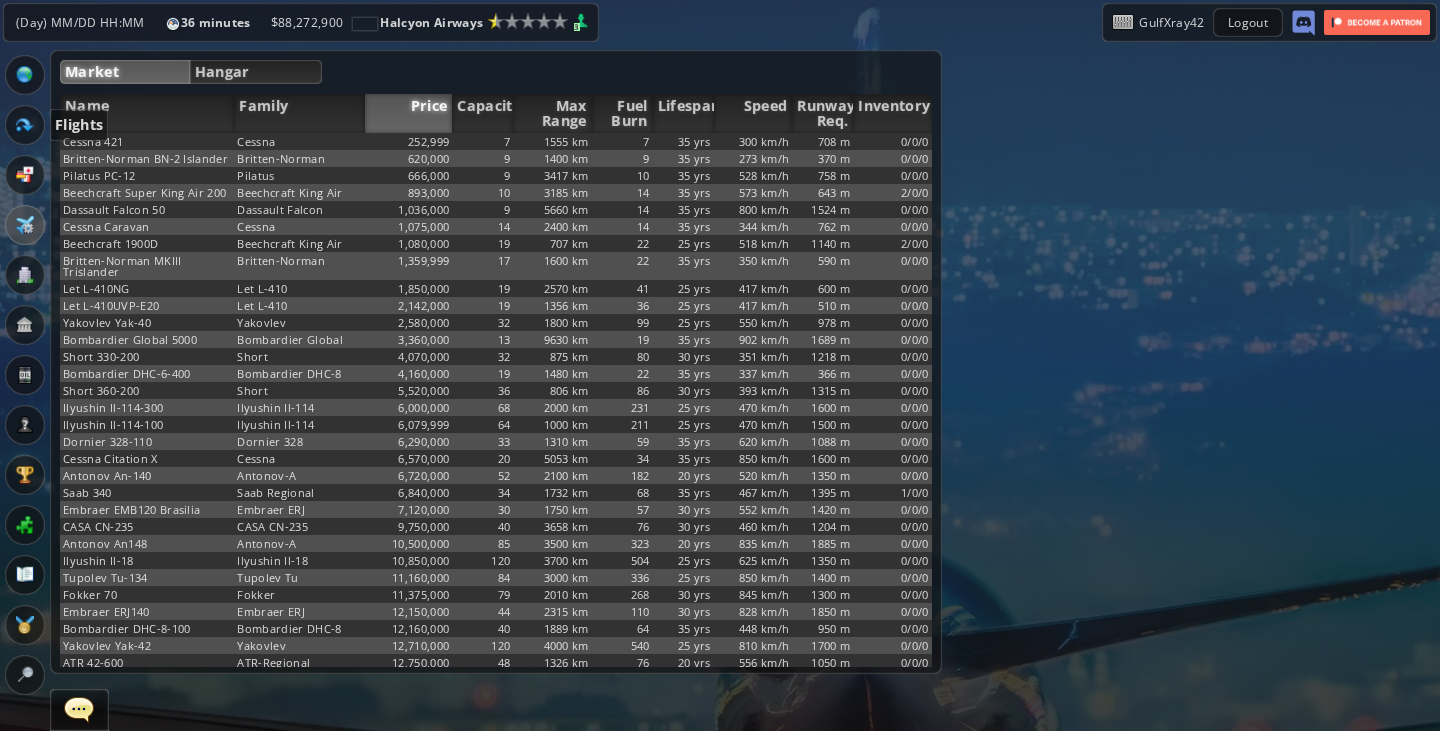 click at bounding box center [25, 125] 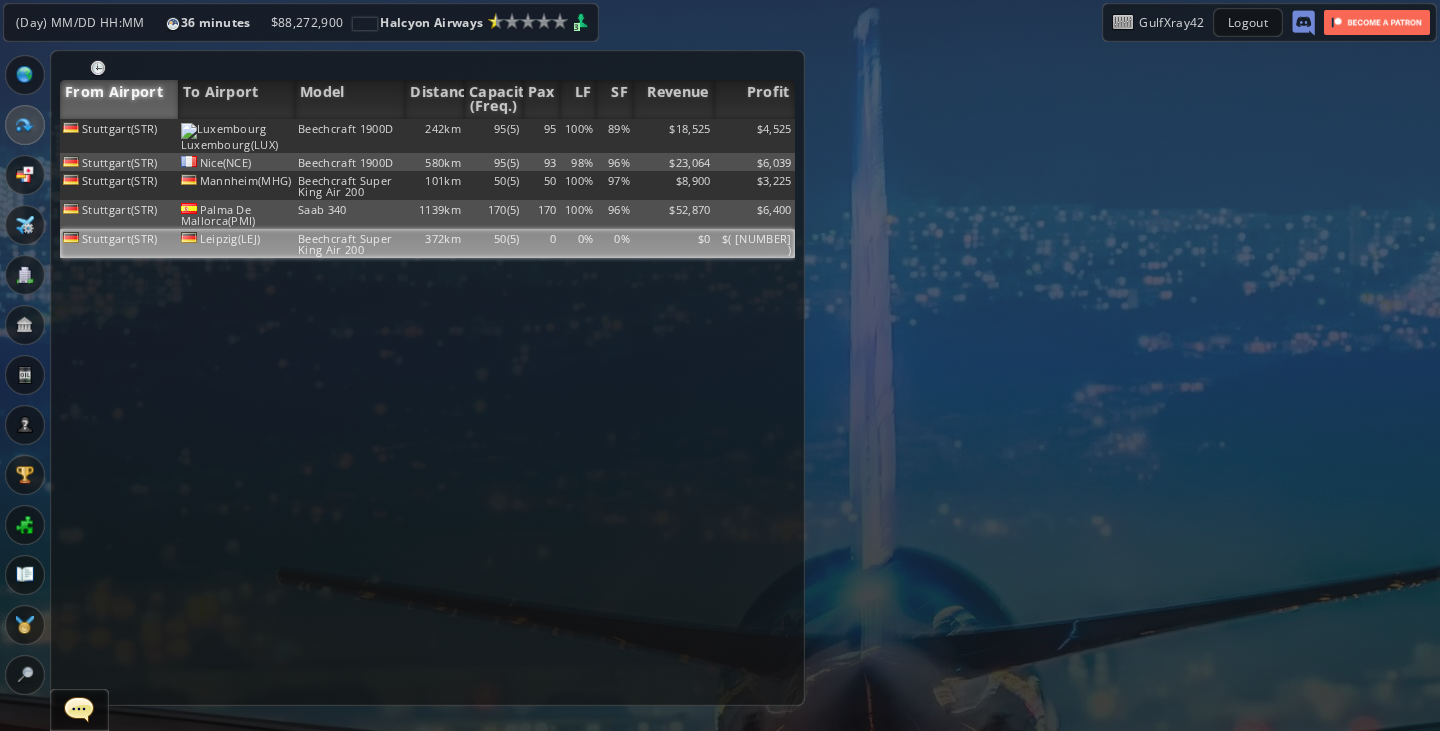 click on "$(7,062)" at bounding box center [754, 136] 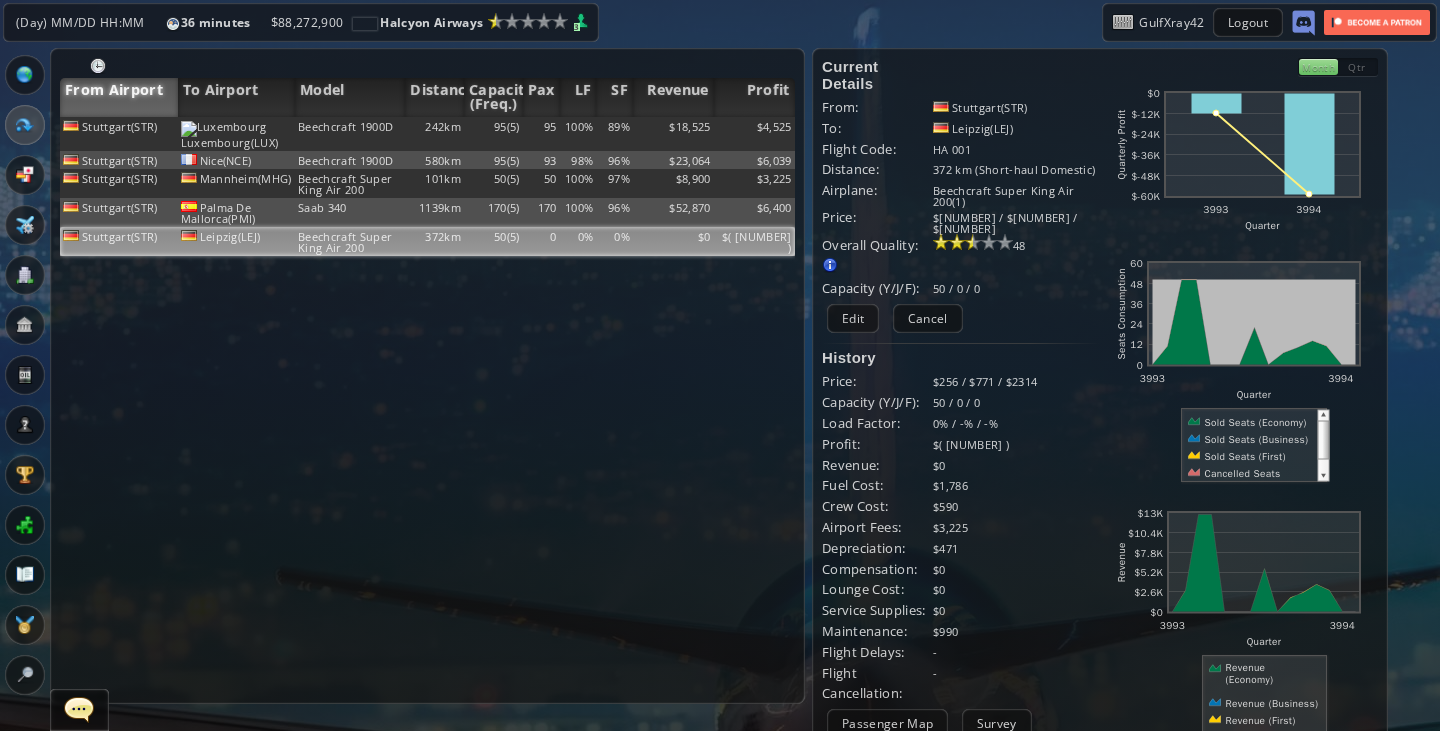 scroll, scrollTop: 0, scrollLeft: 0, axis: both 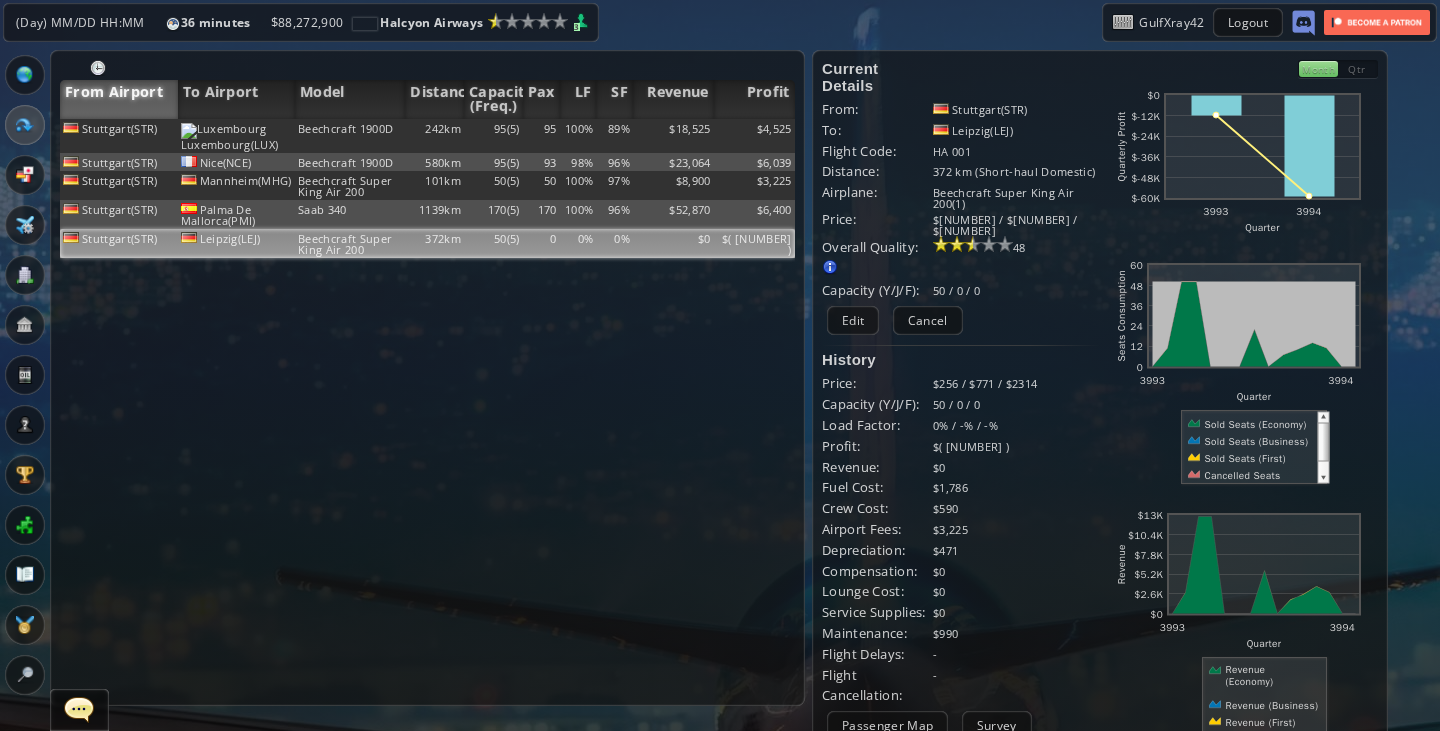 click on "Stuttgart(STR) Luxembourg(LUX) Beechcraft 1900D 242km 95(5) 95 100% 89% $18,525 $4,525 Stuttgart(STR) Nice(NCE) Beechcraft 1900D 580km 95(5) 93 98% 96% $23,064 $6,039 Stuttgart(STR) Mannheim(MHG) Beechcraft Super King Air 200 101km 50(5) 50 100% 97% $8,900 $3,225 Stuttgart(STR) Palma De Mallorca(PMI) Saab 340 1139km 170(5) 170 100% 96% $52,870 $6,400 Stuttgart(STR) Leipzig(LEJ) Beechcraft Super King Air 200 372km 50(5) 0 0% 0% $0 $(7,062)
No flights yet
First build your Headquarters
Then select the Destination Airport from the world map" at bounding box center (427, 412) 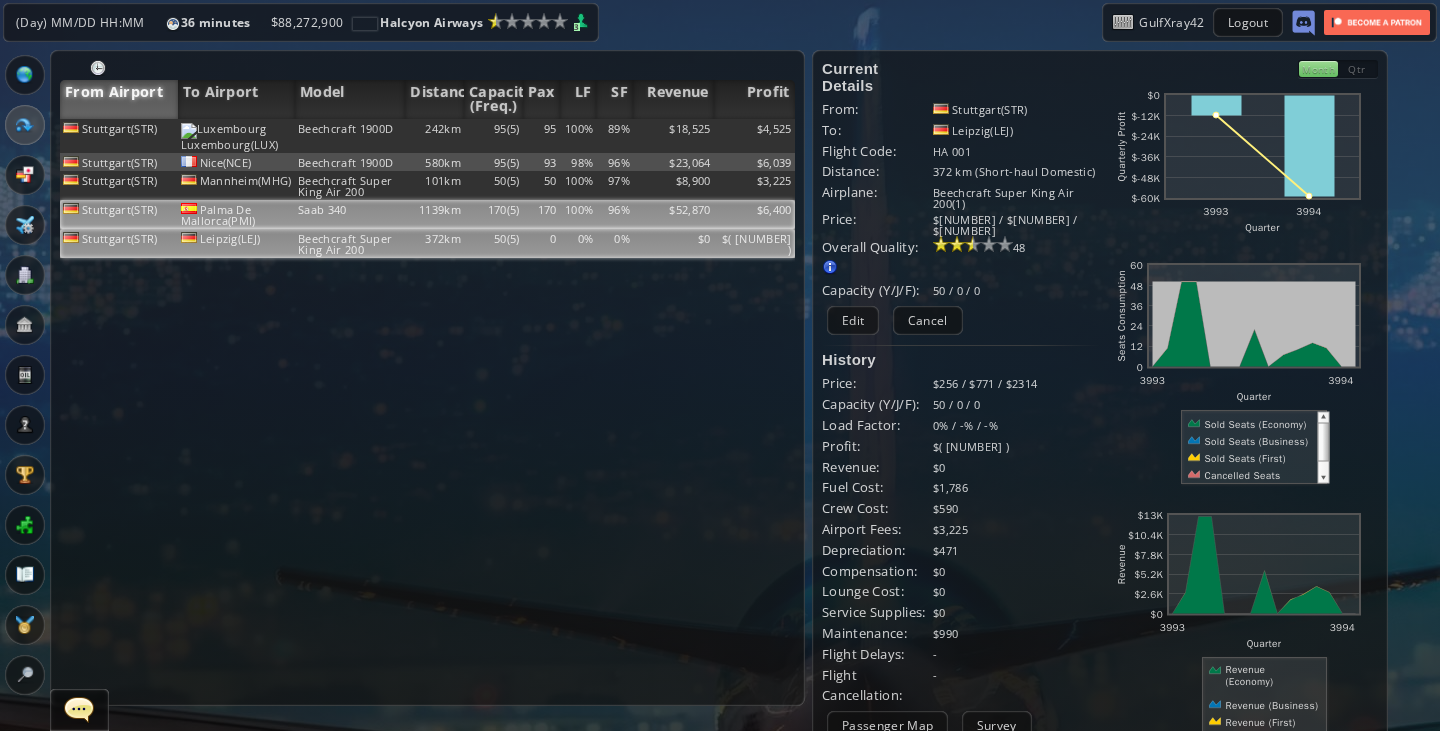 click on "96%" at bounding box center (614, 136) 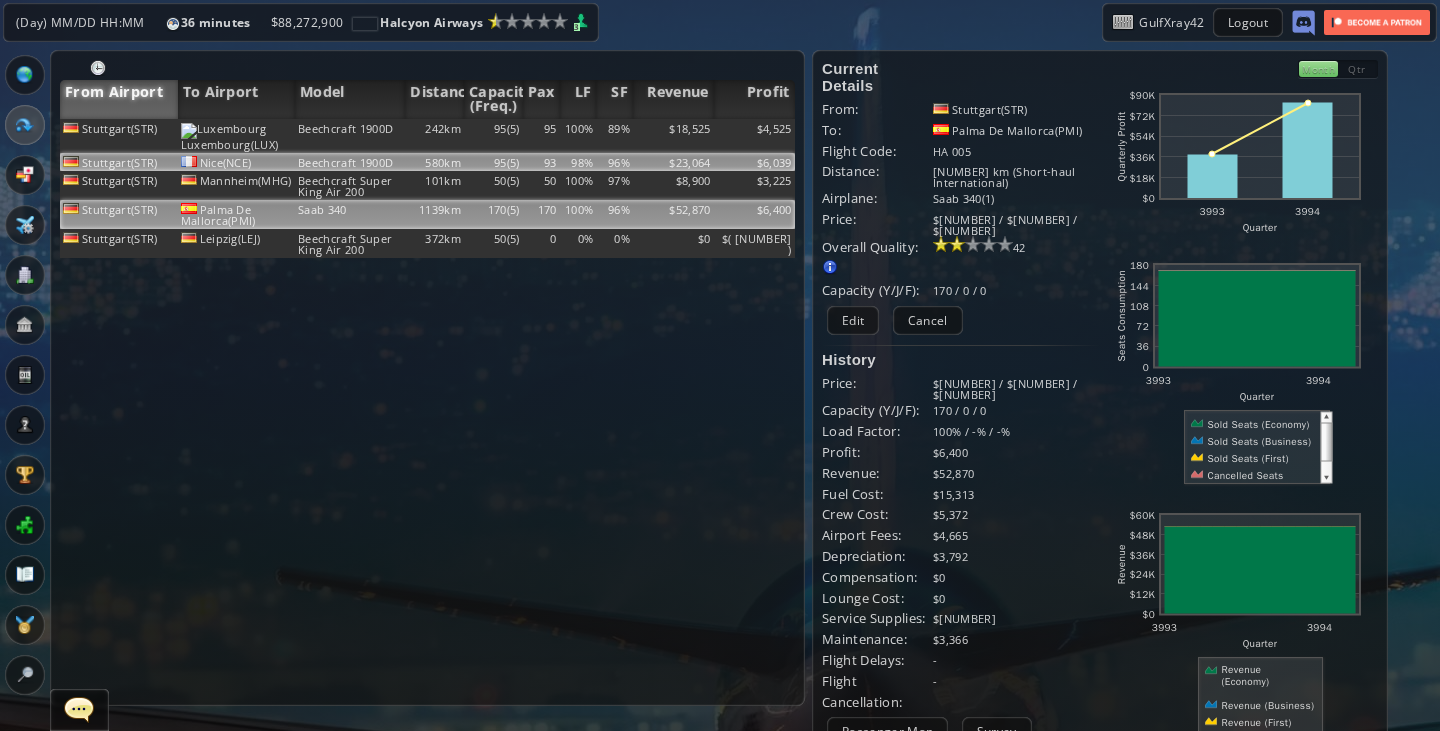 click on "98%" at bounding box center (578, 136) 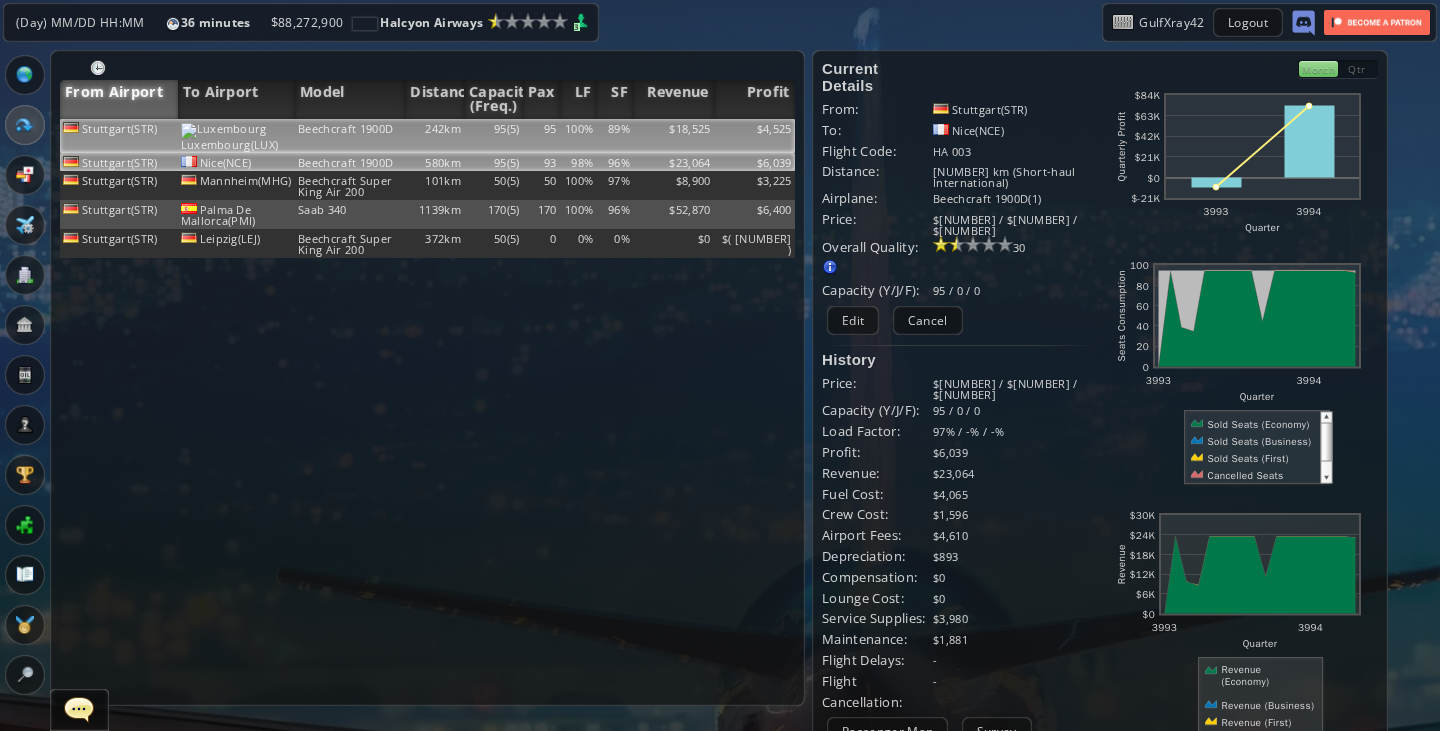 click on "$18,525" at bounding box center (673, 136) 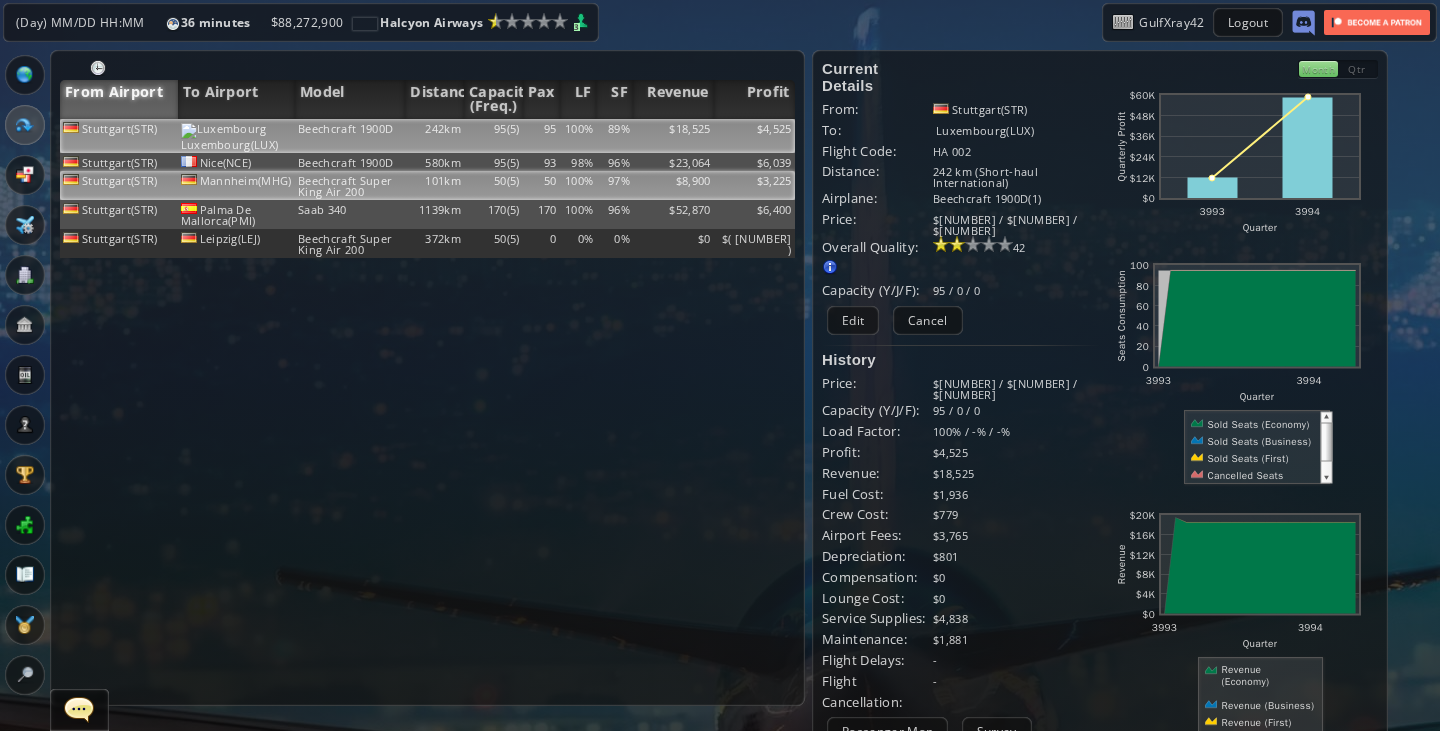 click on "97%" at bounding box center [614, 136] 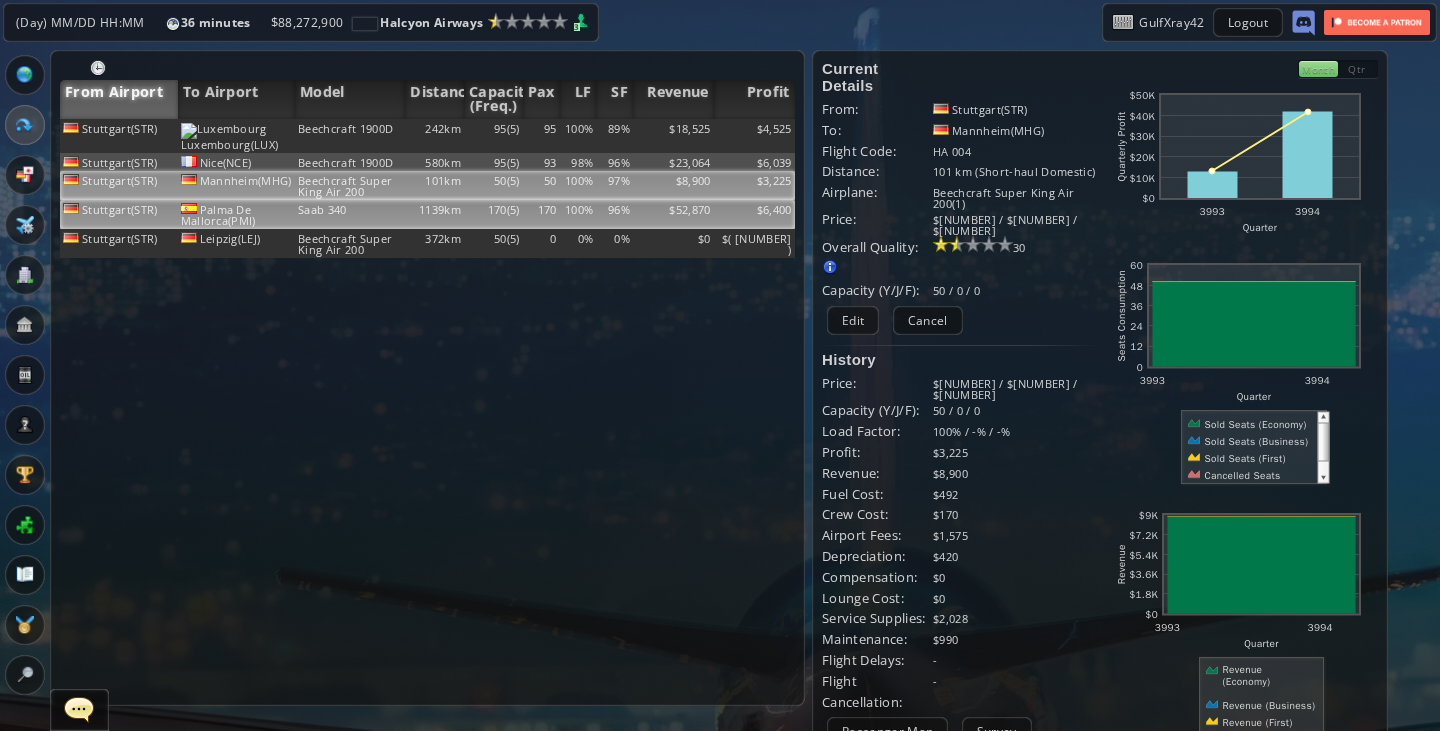 click on "170(5)" at bounding box center [493, 136] 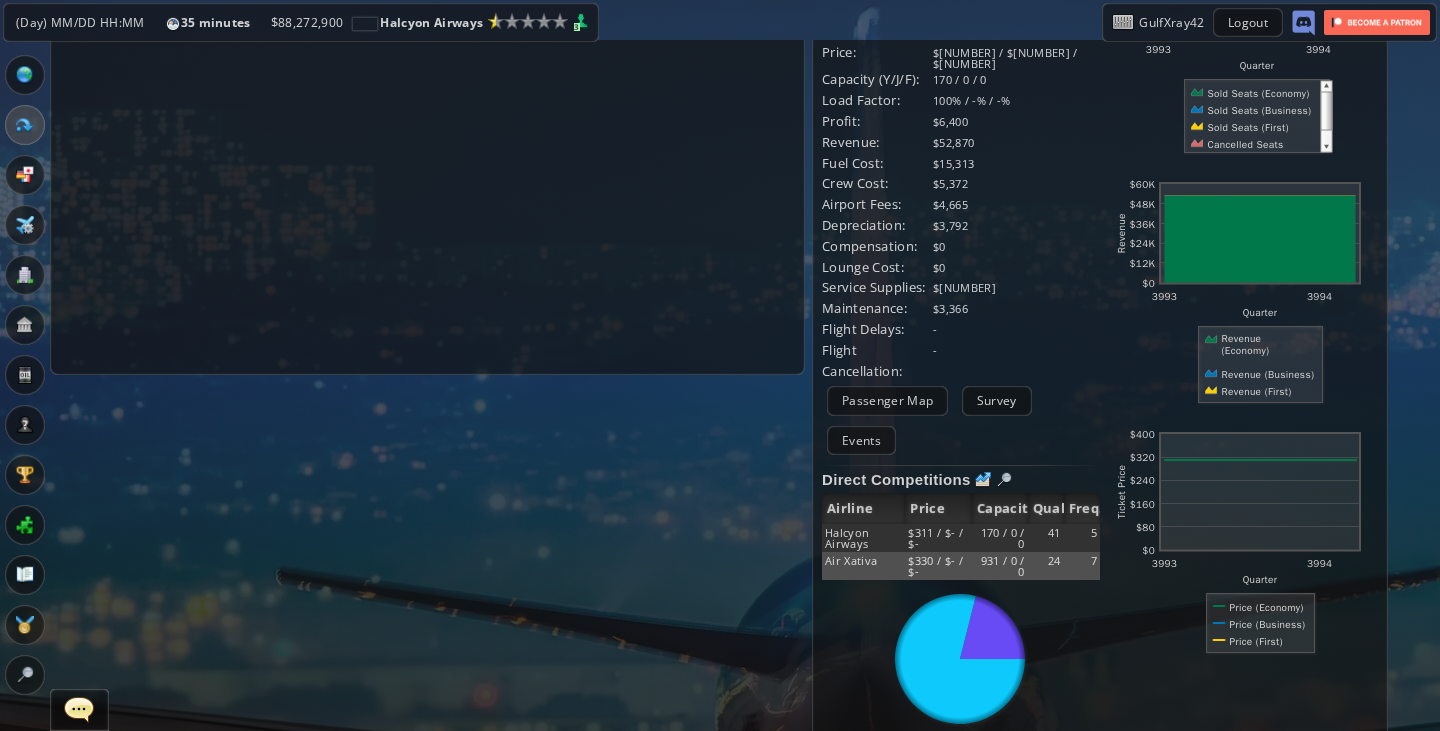 scroll, scrollTop: 0, scrollLeft: 0, axis: both 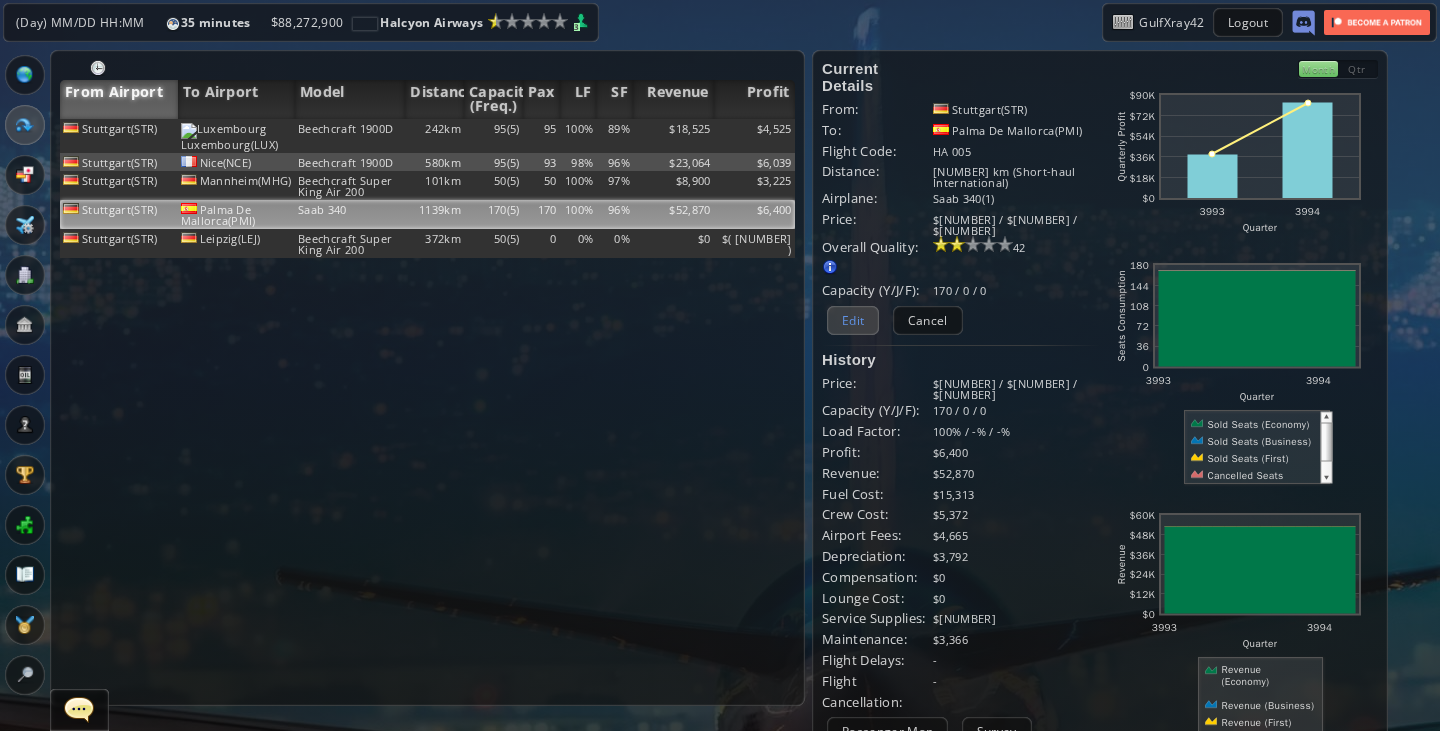 click on "Edit" at bounding box center [853, 320] 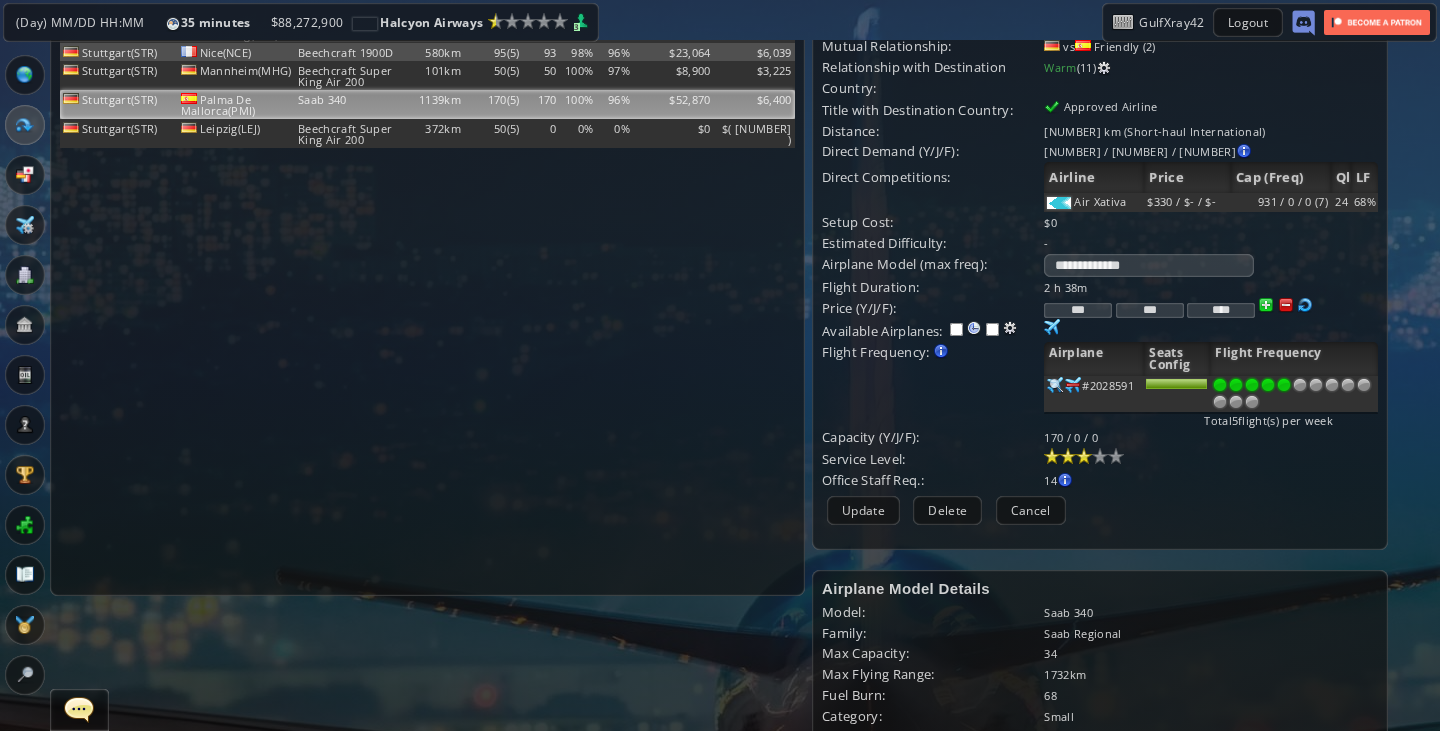 scroll, scrollTop: 114, scrollLeft: 0, axis: vertical 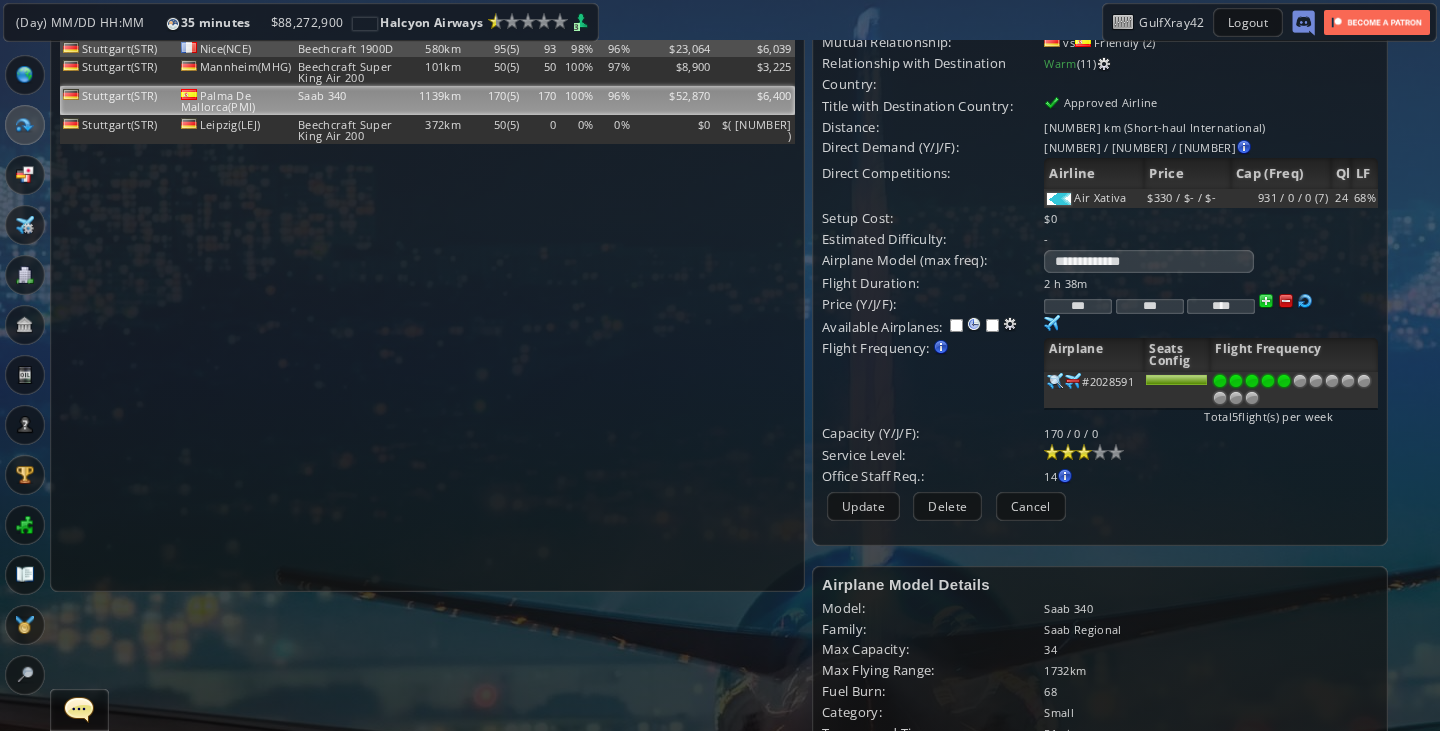 click on "***" at bounding box center (1078, 306) 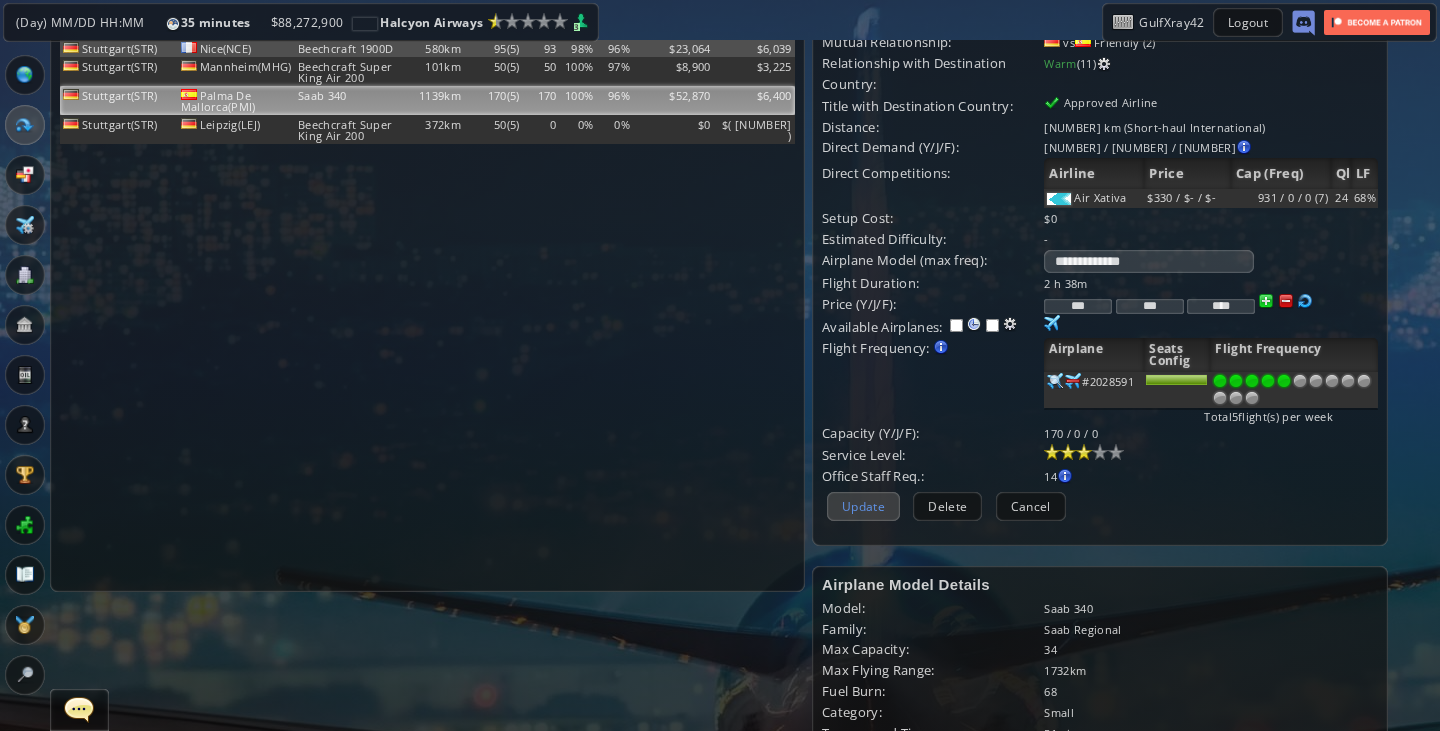 type on "***" 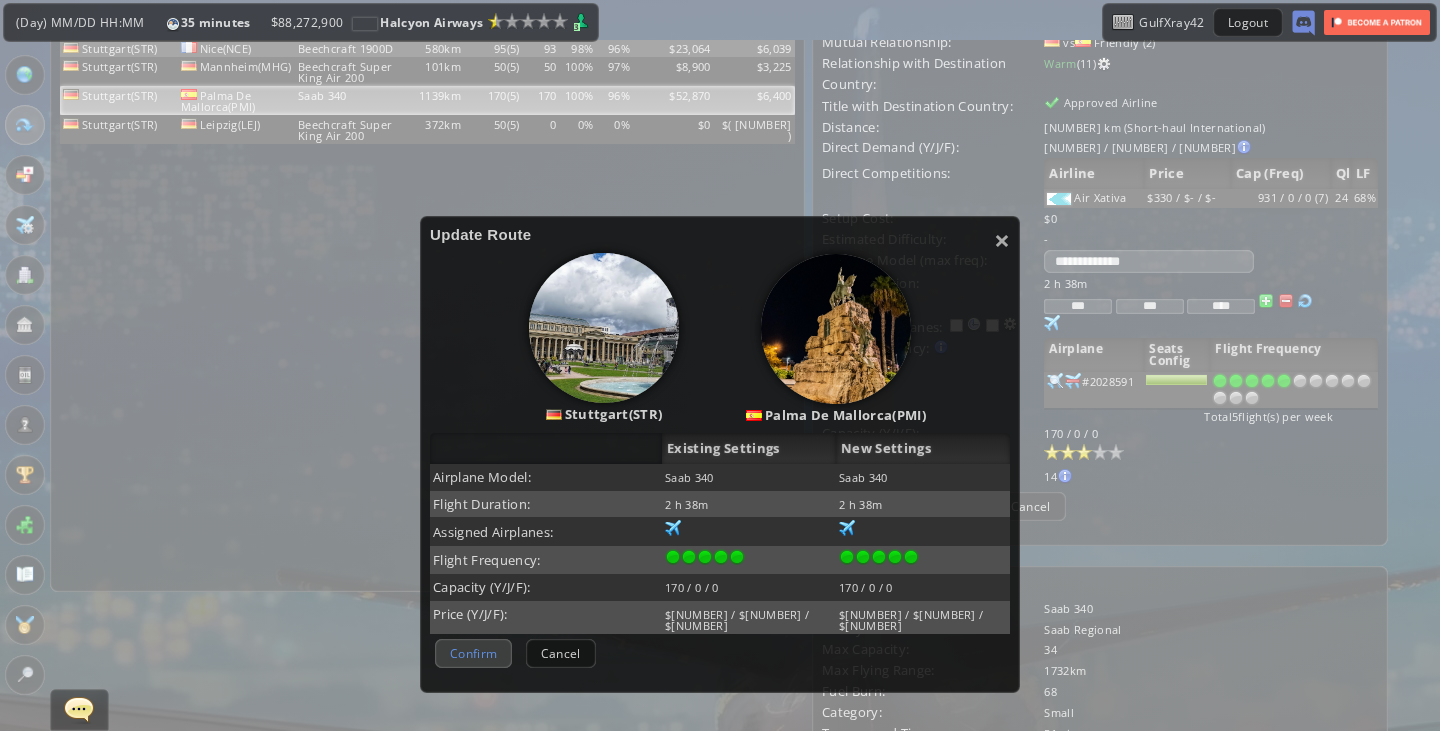 click on "Confirm" at bounding box center [473, 653] 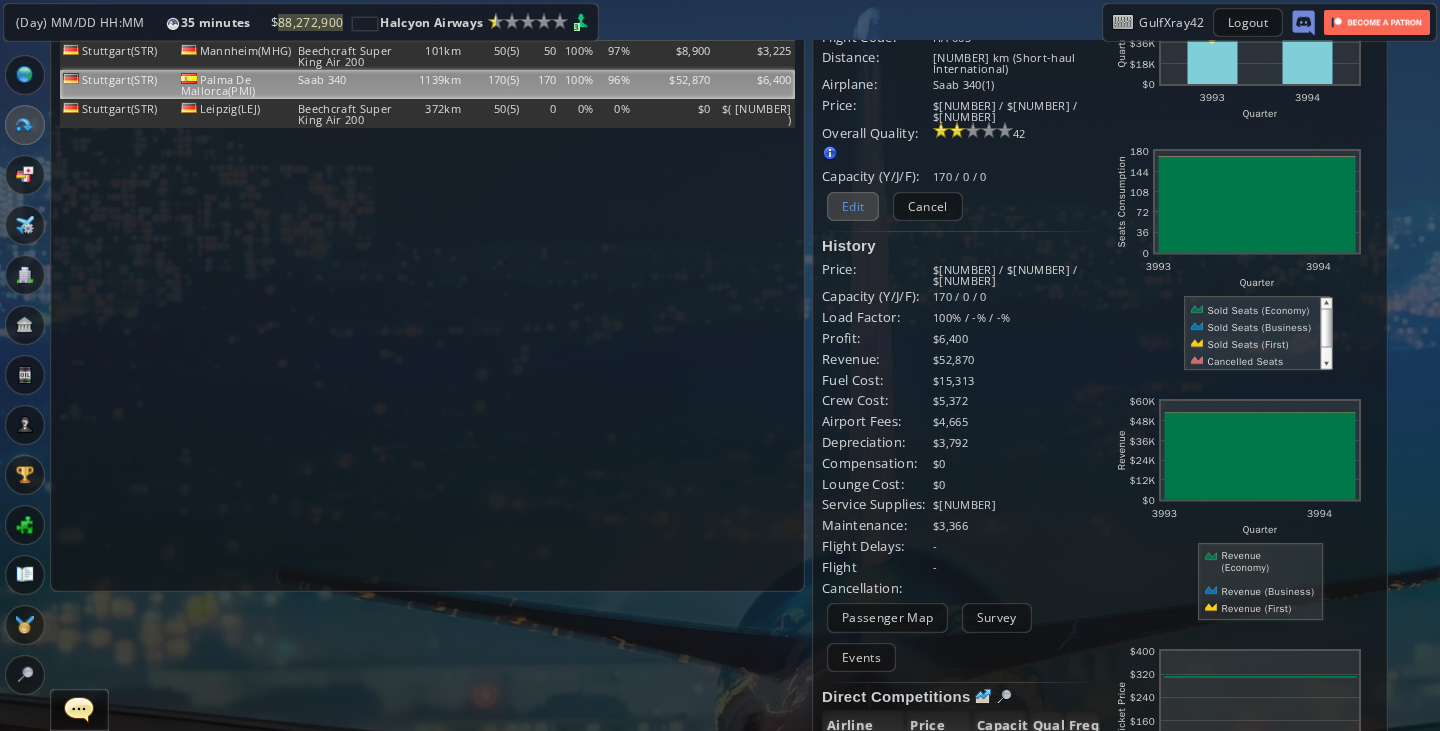 click on "Edit" at bounding box center [853, 206] 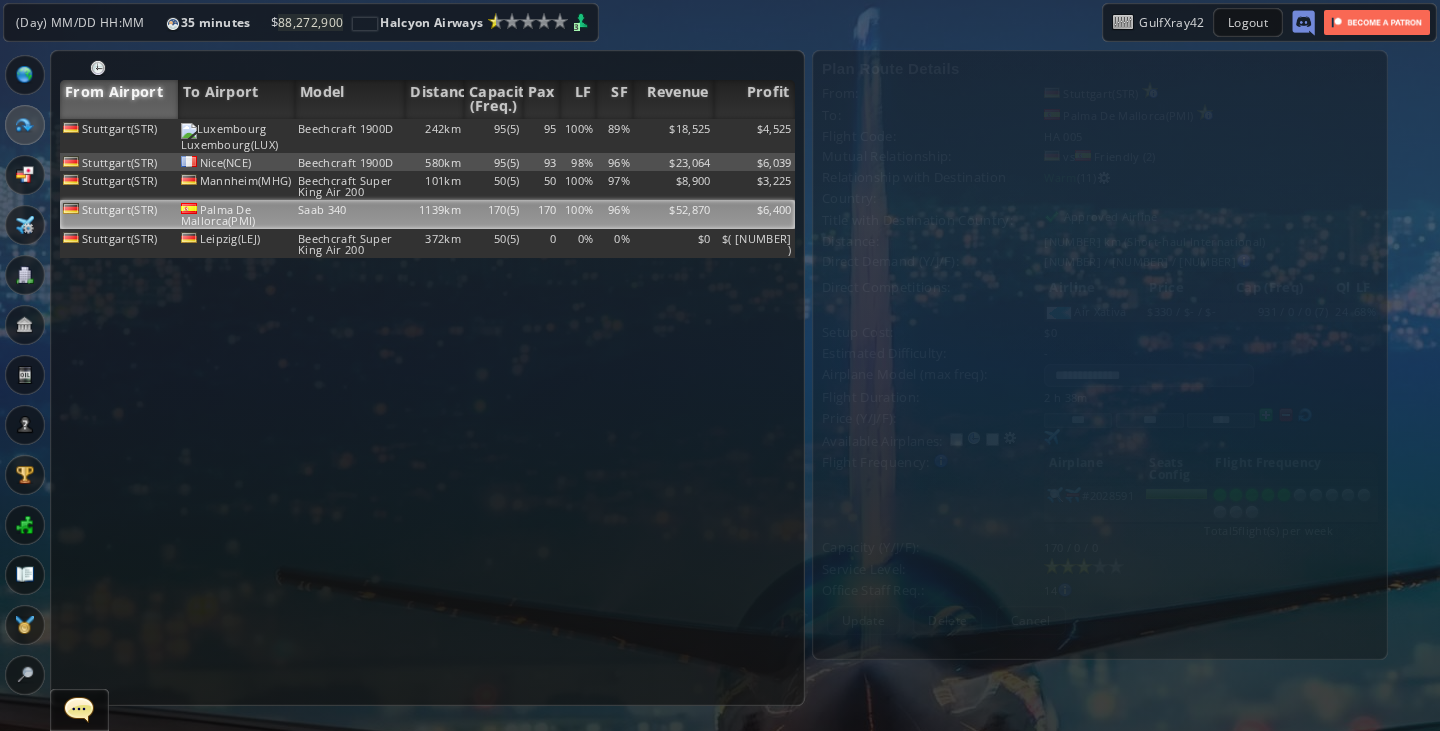 scroll, scrollTop: 0, scrollLeft: 0, axis: both 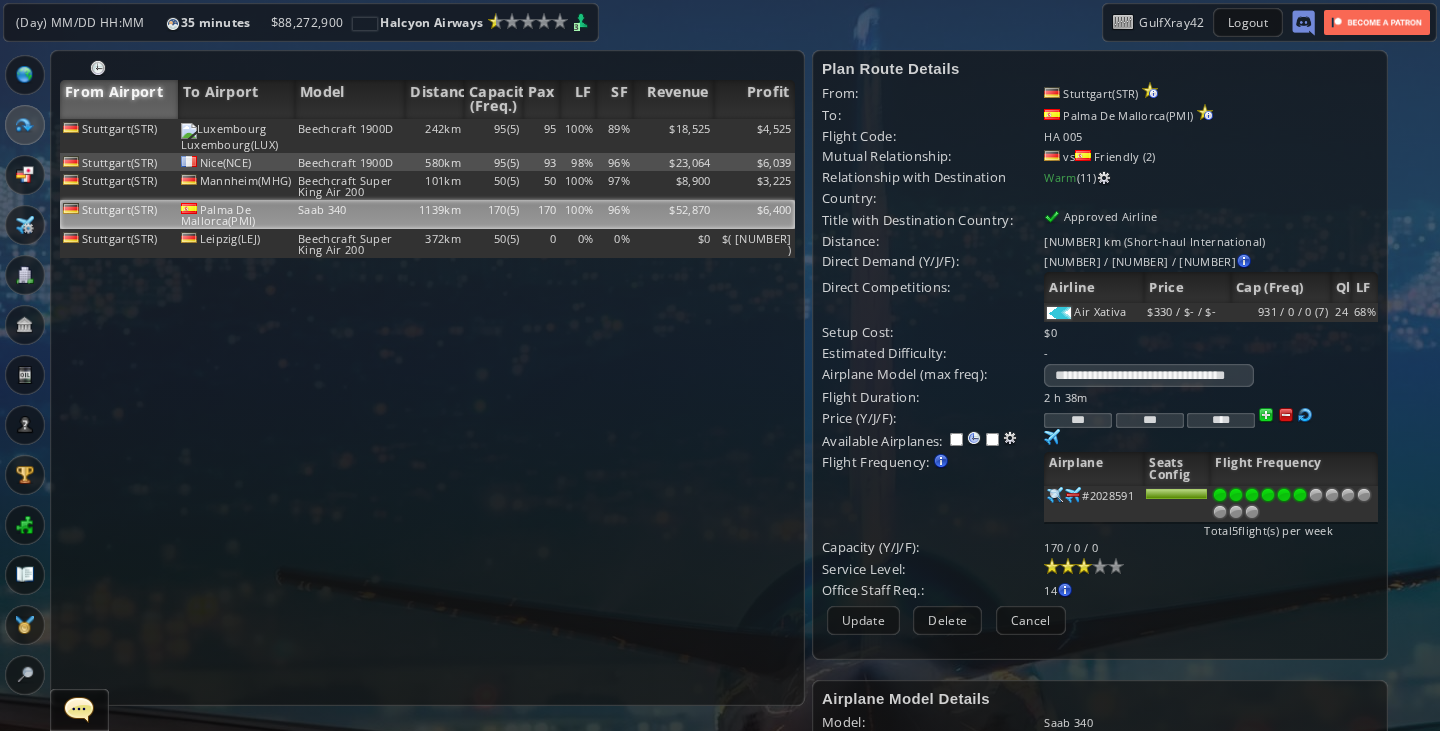 click at bounding box center [1300, 495] 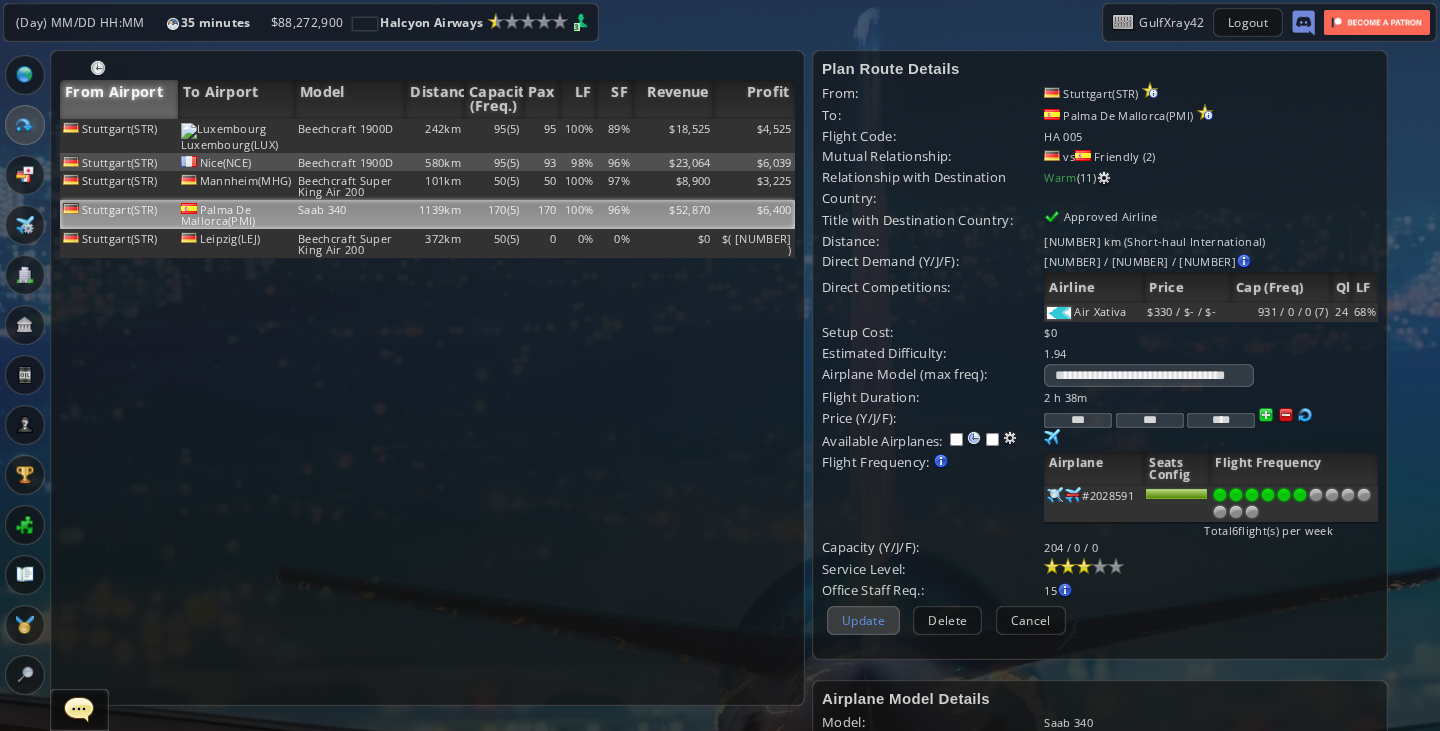 click on "Update" at bounding box center [863, 620] 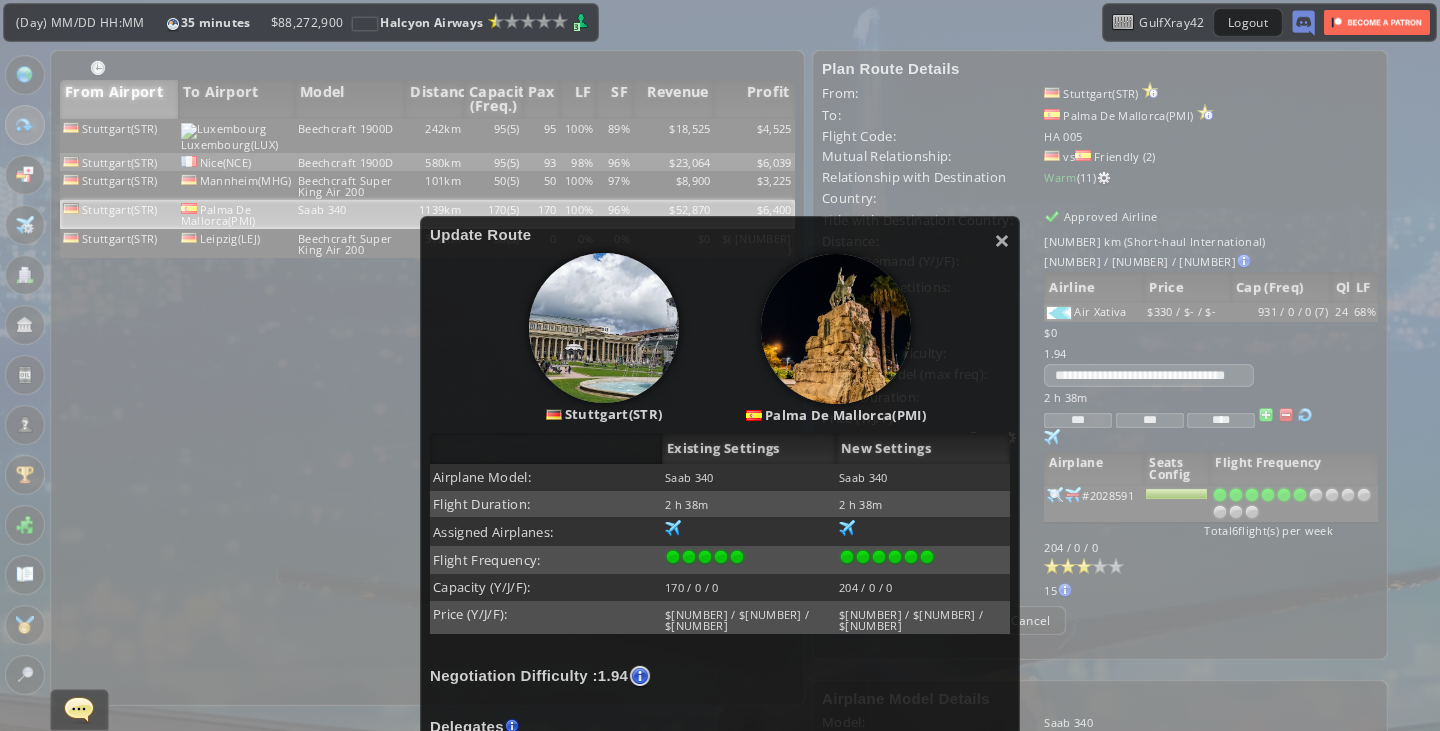 scroll, scrollTop: 284, scrollLeft: 0, axis: vertical 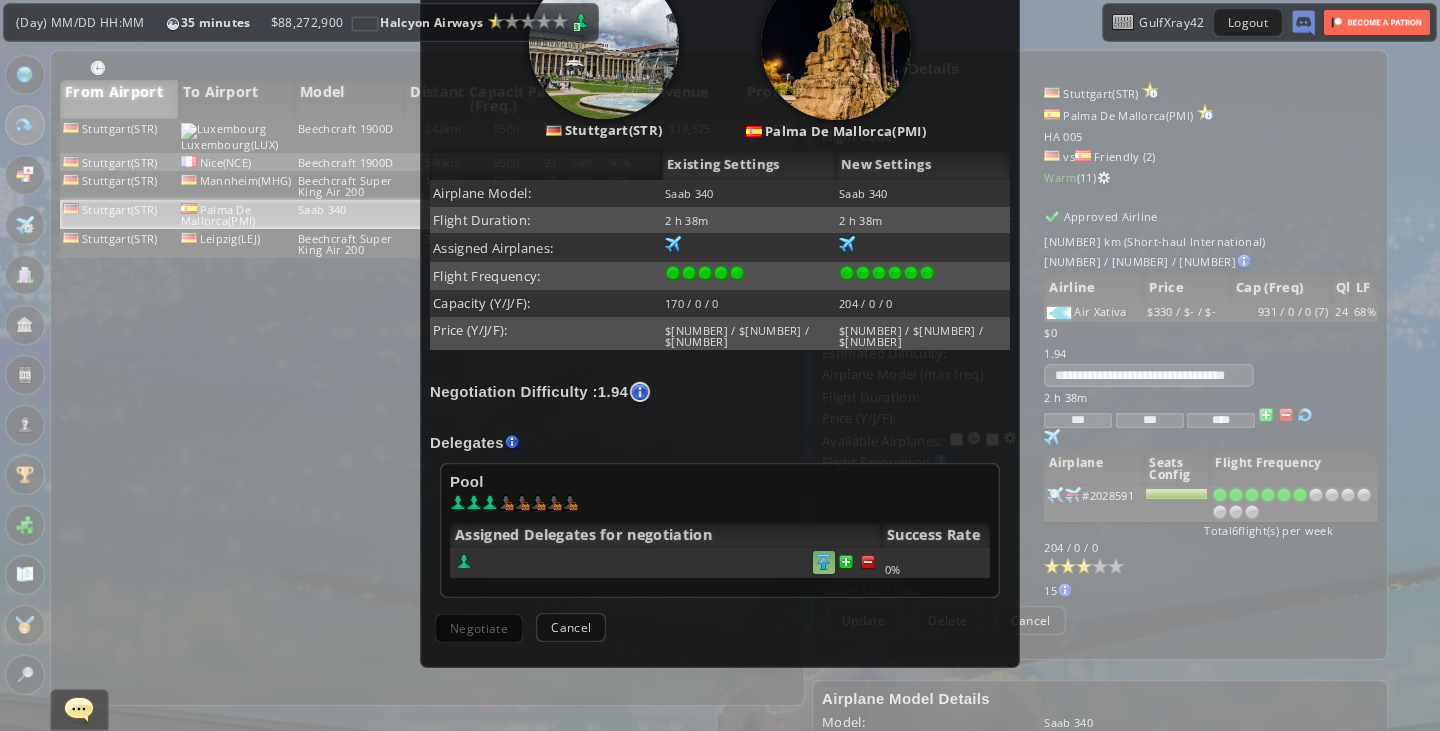 click at bounding box center (868, 562) 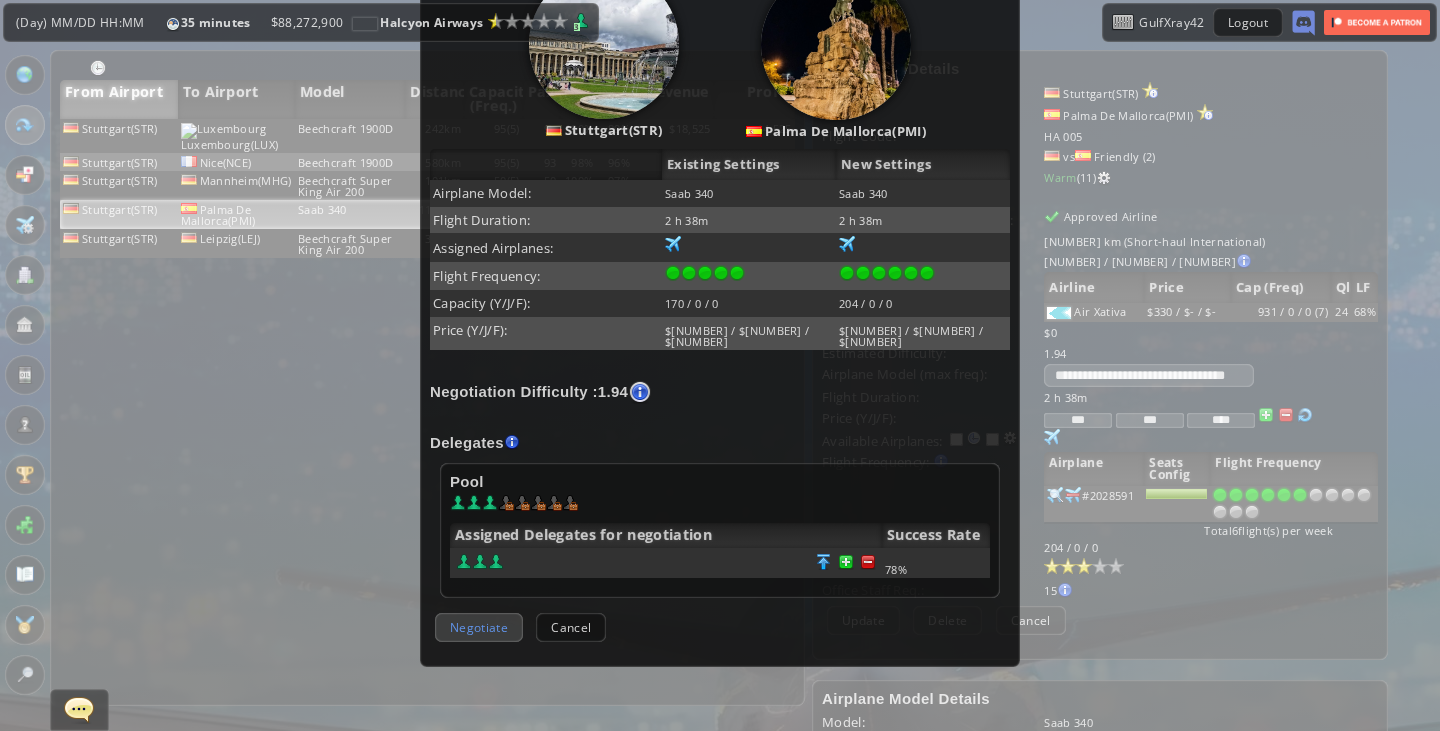 click on "Negotiate" at bounding box center (479, 627) 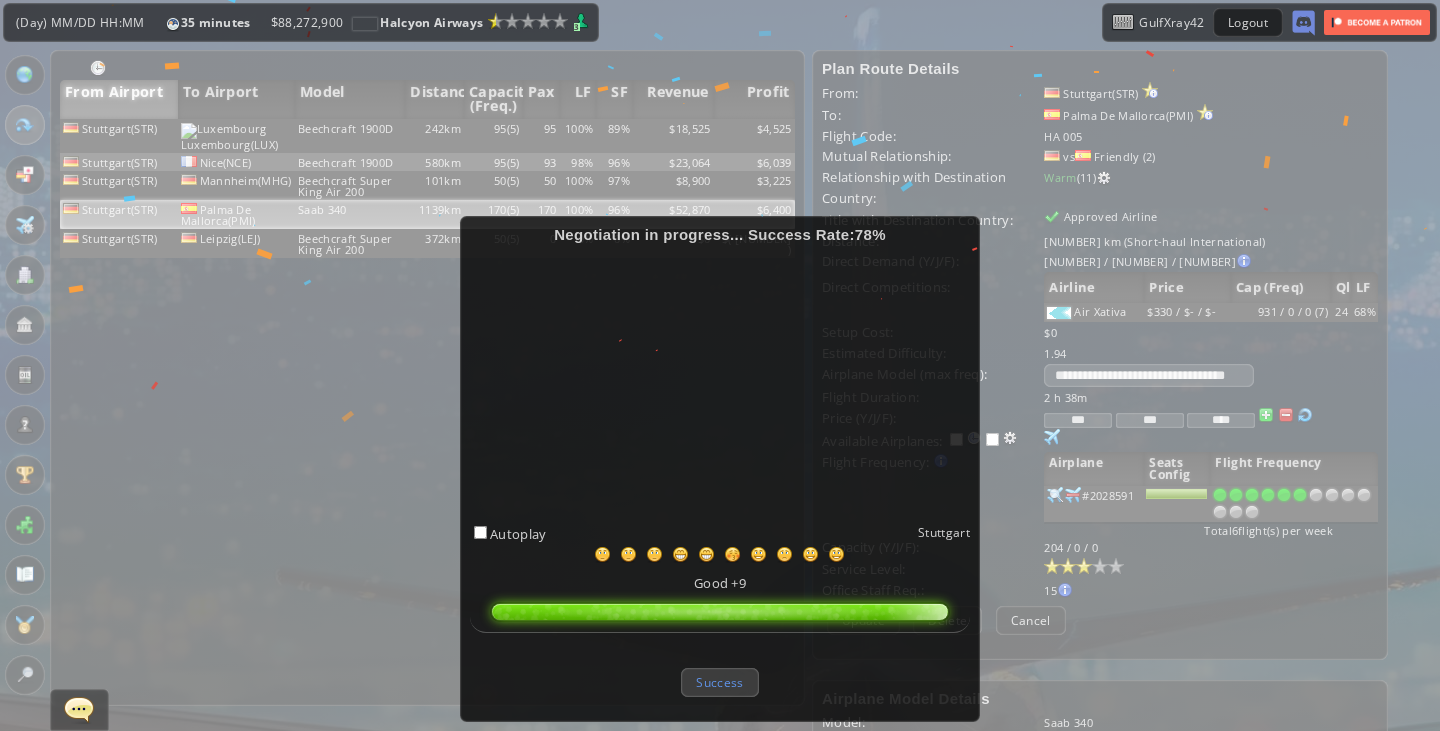 click on "Success" at bounding box center (719, 682) 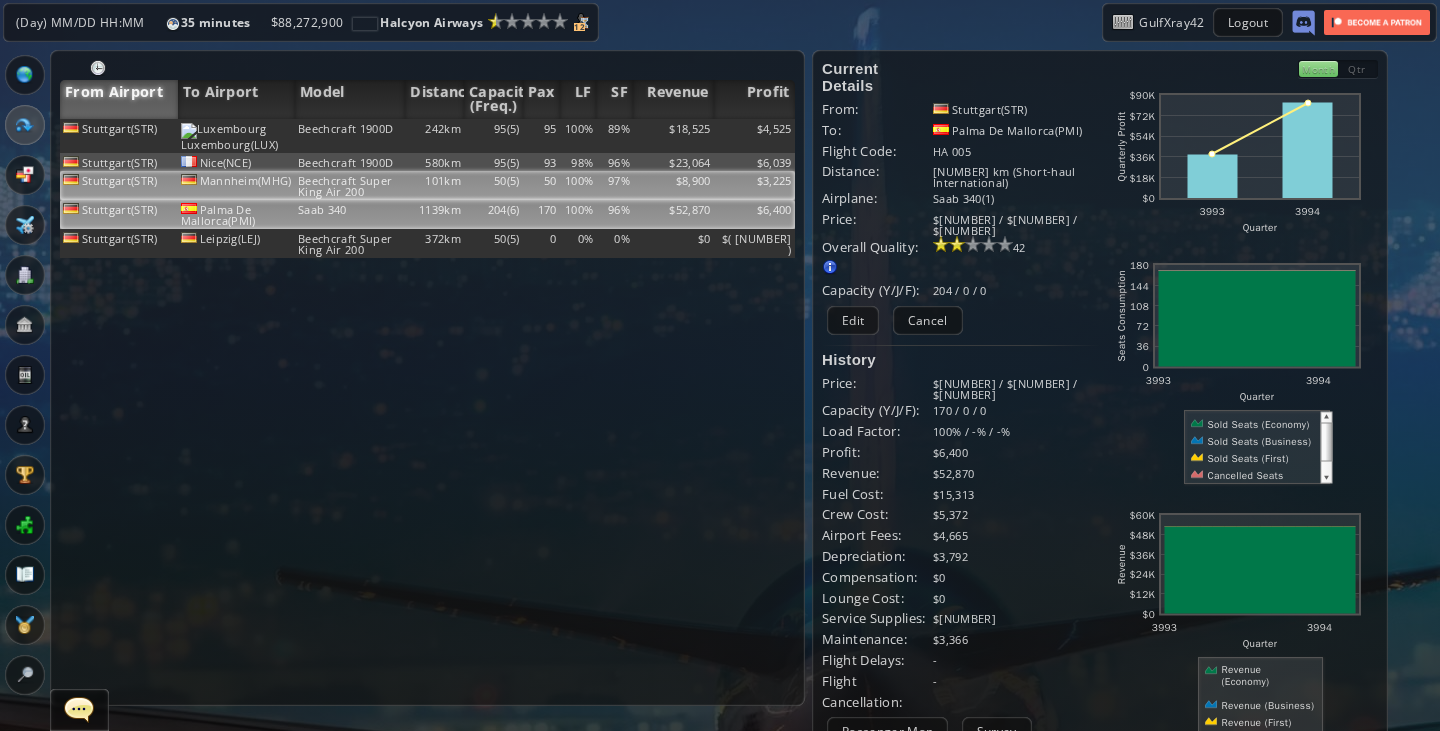 click on "97%" at bounding box center [614, 136] 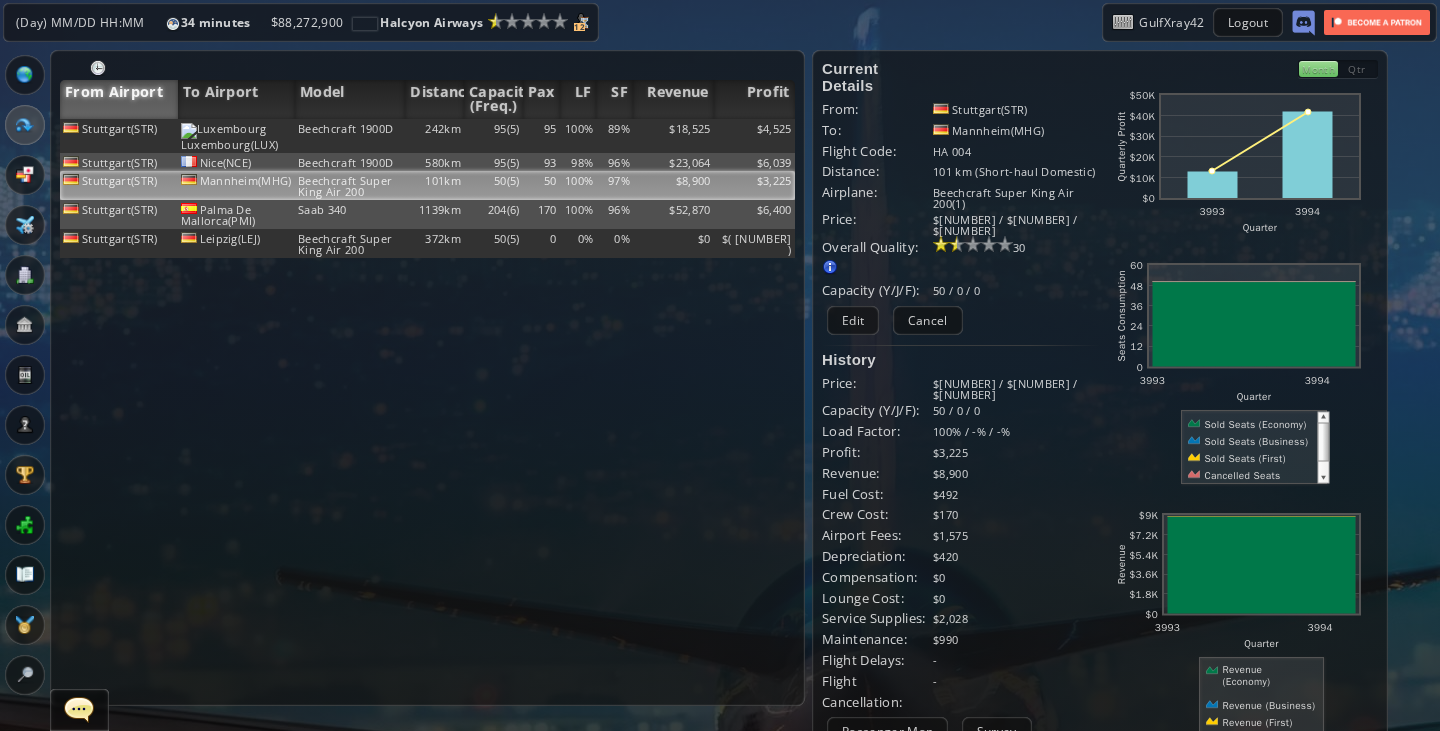 click on "Stuttgart(STR) Luxembourg(LUX) Beechcraft 1900D 242km 95(5) 95 100% 89% $18,525 $4,525 Stuttgart(STR) Nice(NCE) Beechcraft 1900D 580km 95(5) 93 98% 96% $23,064 $6,039 Stuttgart(STR) Mannheim(MHG) Beechcraft Super King Air 200 101km 50(5) 50 100% 97% $8,900 $3,225 Stuttgart(STR) Palma De Mallorca(PMI) Saab 340 1139km 204(6) 170 100% 96% $52,870 $6,400 Stuttgart(STR) Leipzig(LEJ) Beechcraft Super King Air 200 372km 50(5) 0 0% 0% $0 $(7,062)
No flights yet
First build your Headquarters
Then select the Destination Airport from the world map" at bounding box center (427, 412) 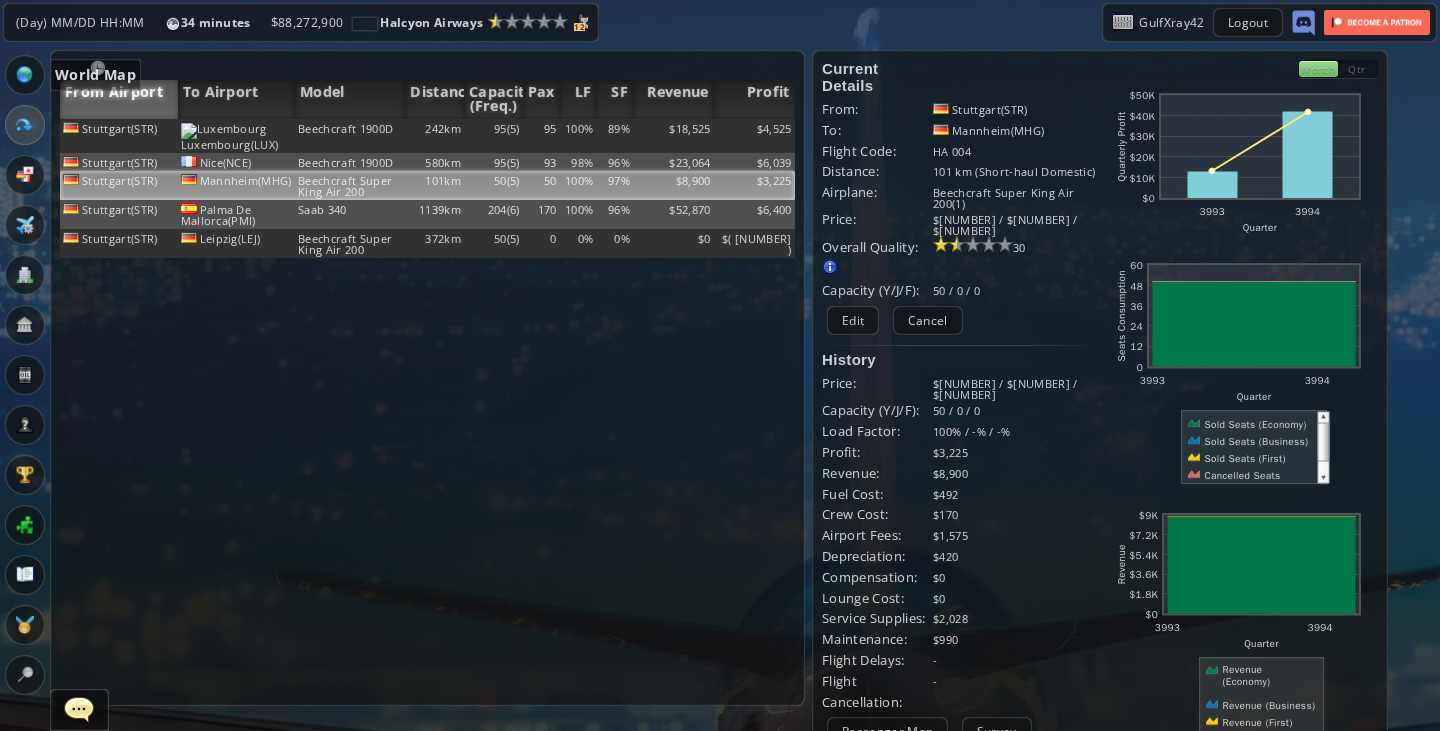 click at bounding box center [25, 75] 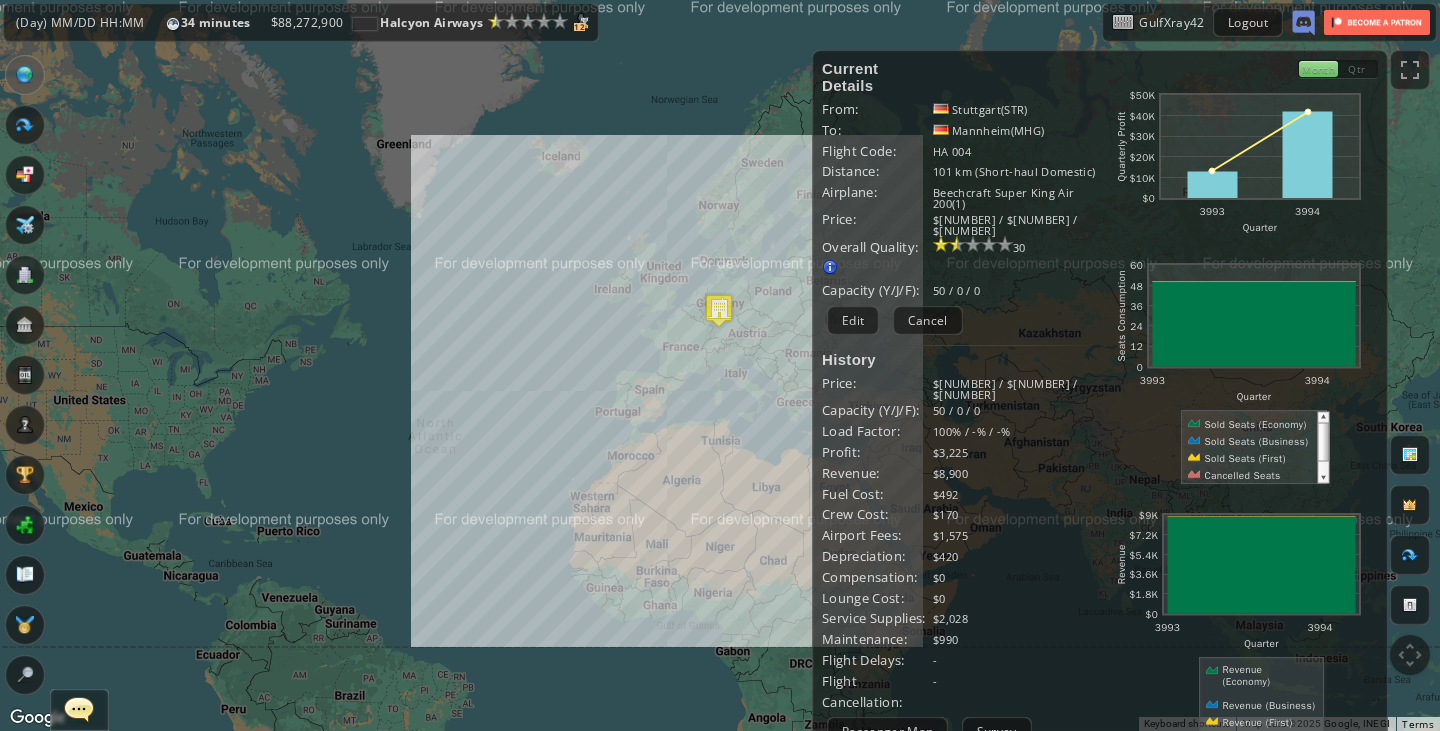 click at bounding box center (719, 310) 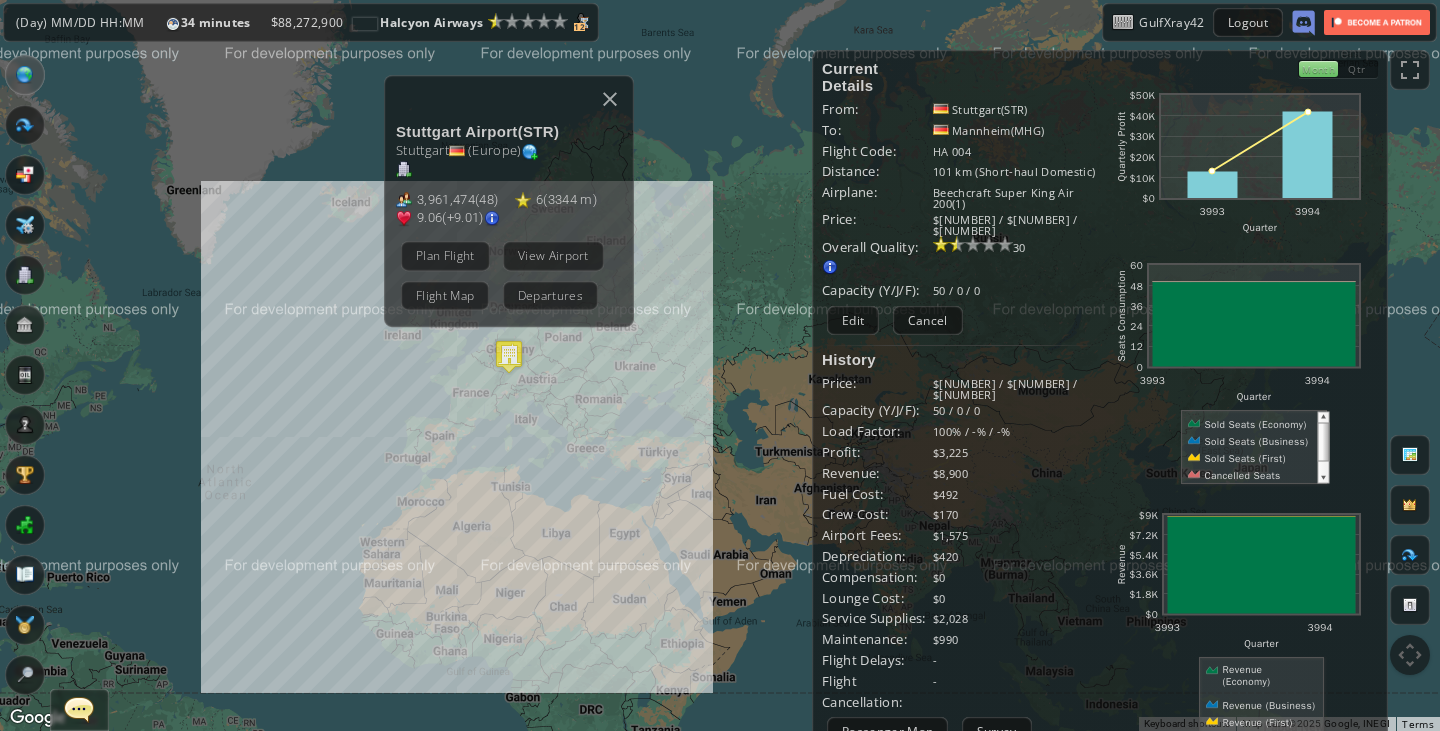 drag, startPoint x: 672, startPoint y: 431, endPoint x: 444, endPoint y: 445, distance: 228.42941 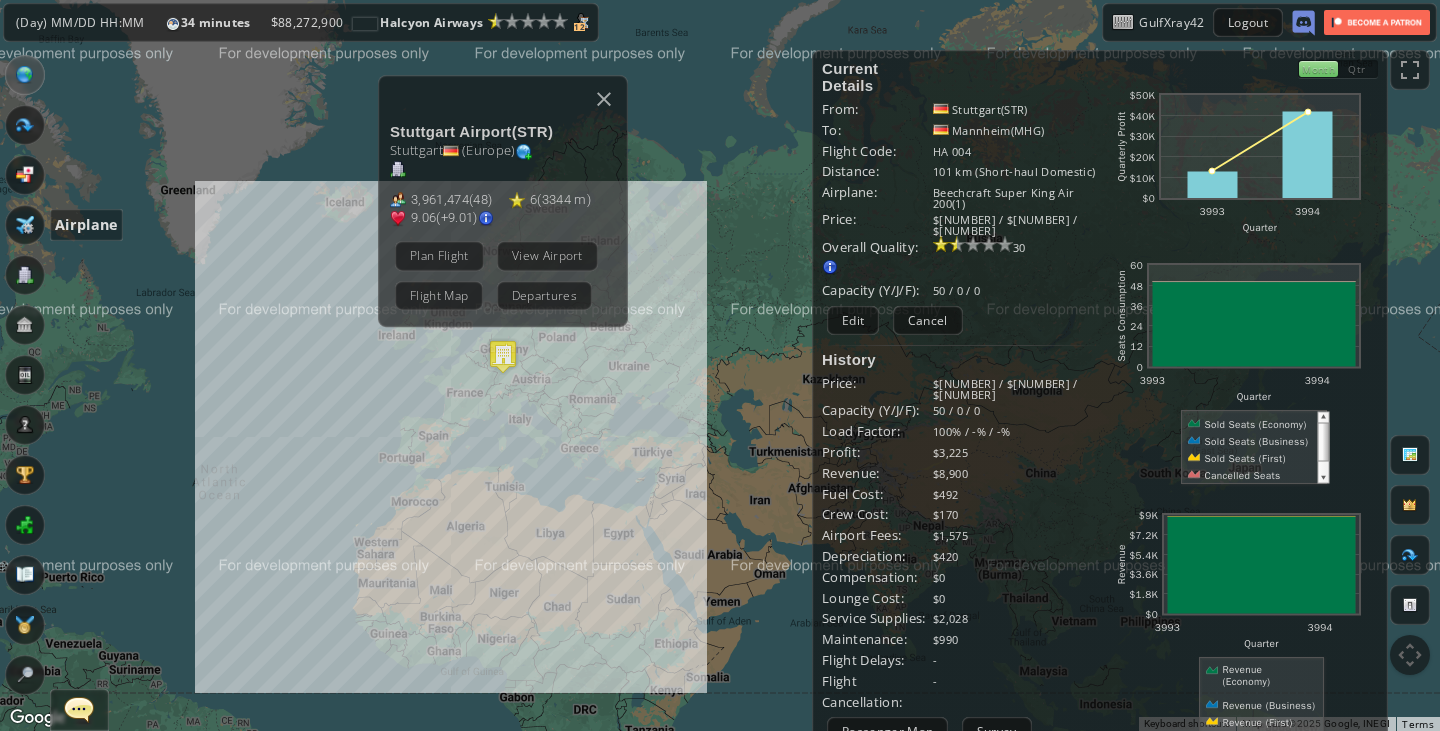 click at bounding box center (25, 225) 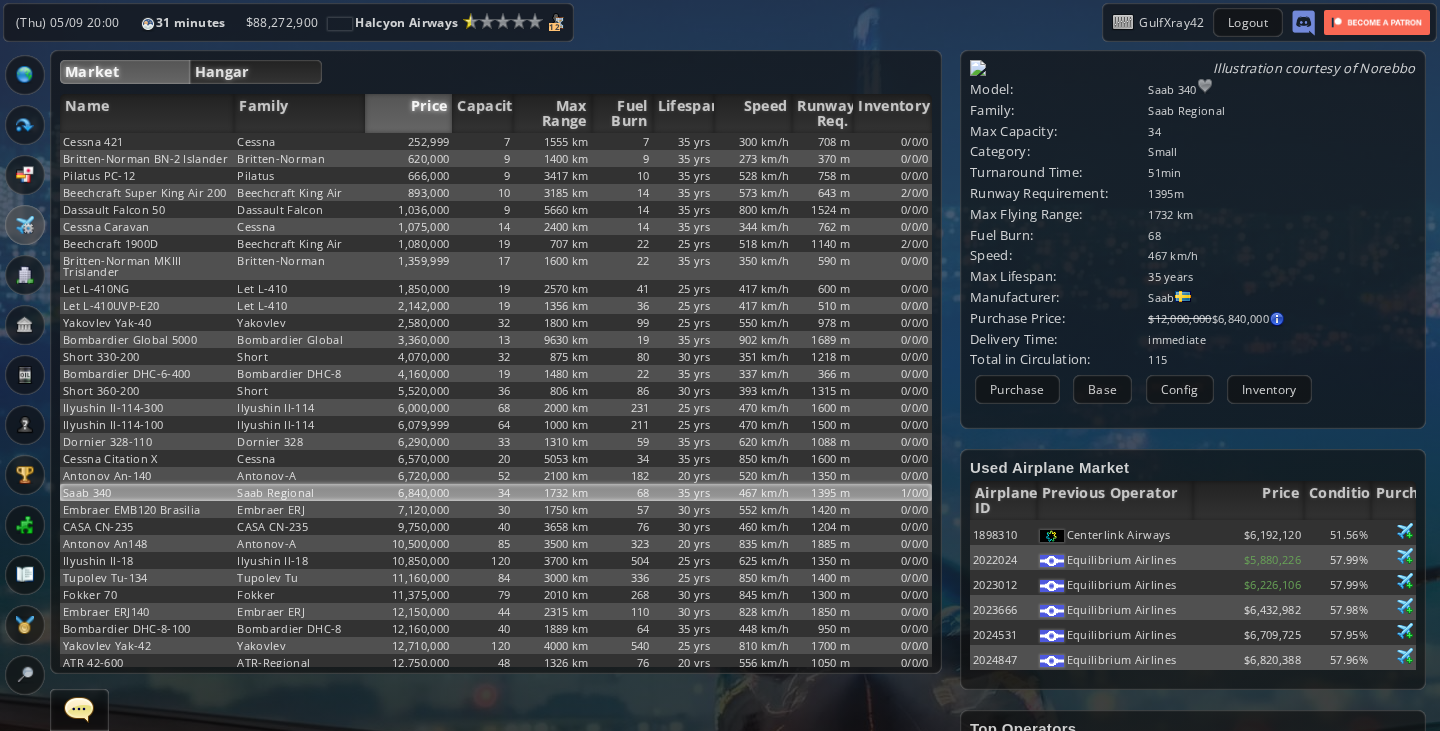 click on "Hangar" at bounding box center (256, 72) 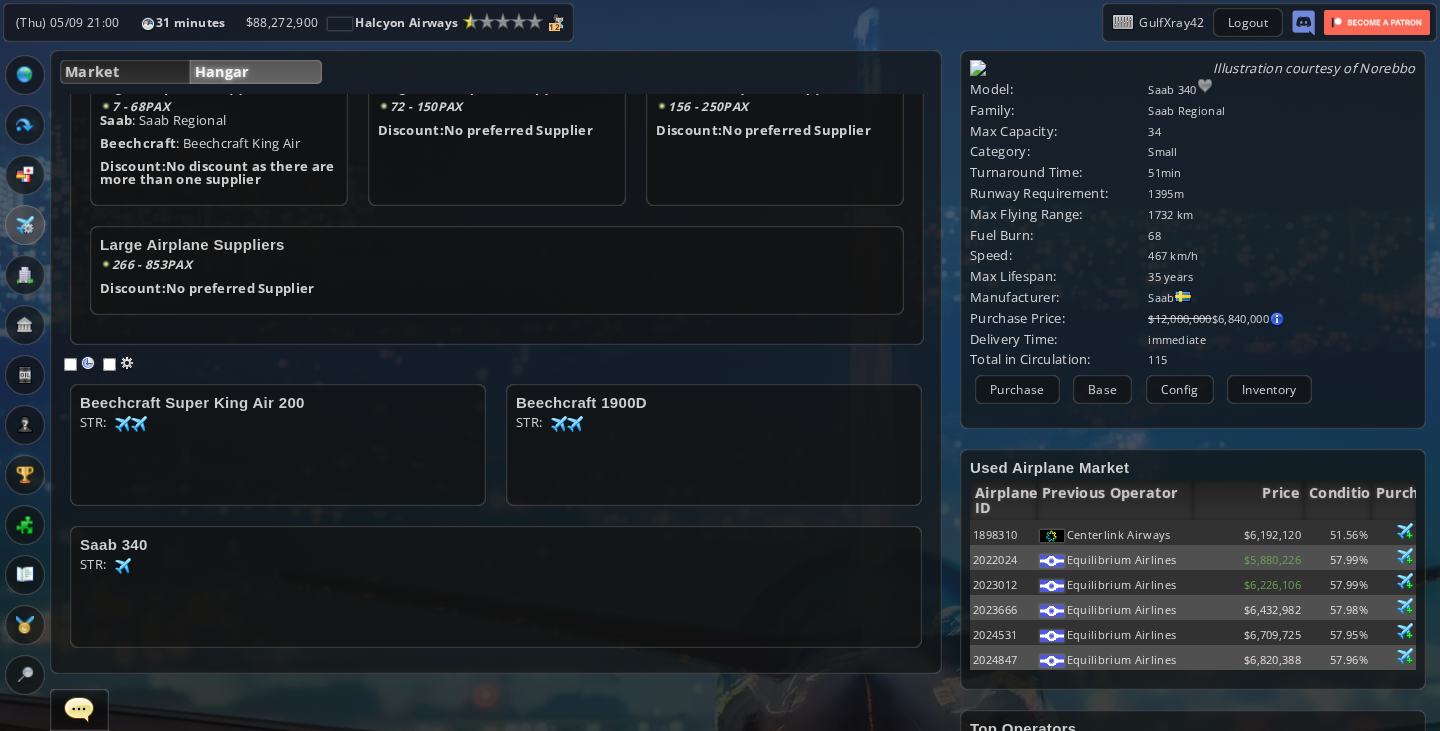 scroll, scrollTop: 198, scrollLeft: 0, axis: vertical 